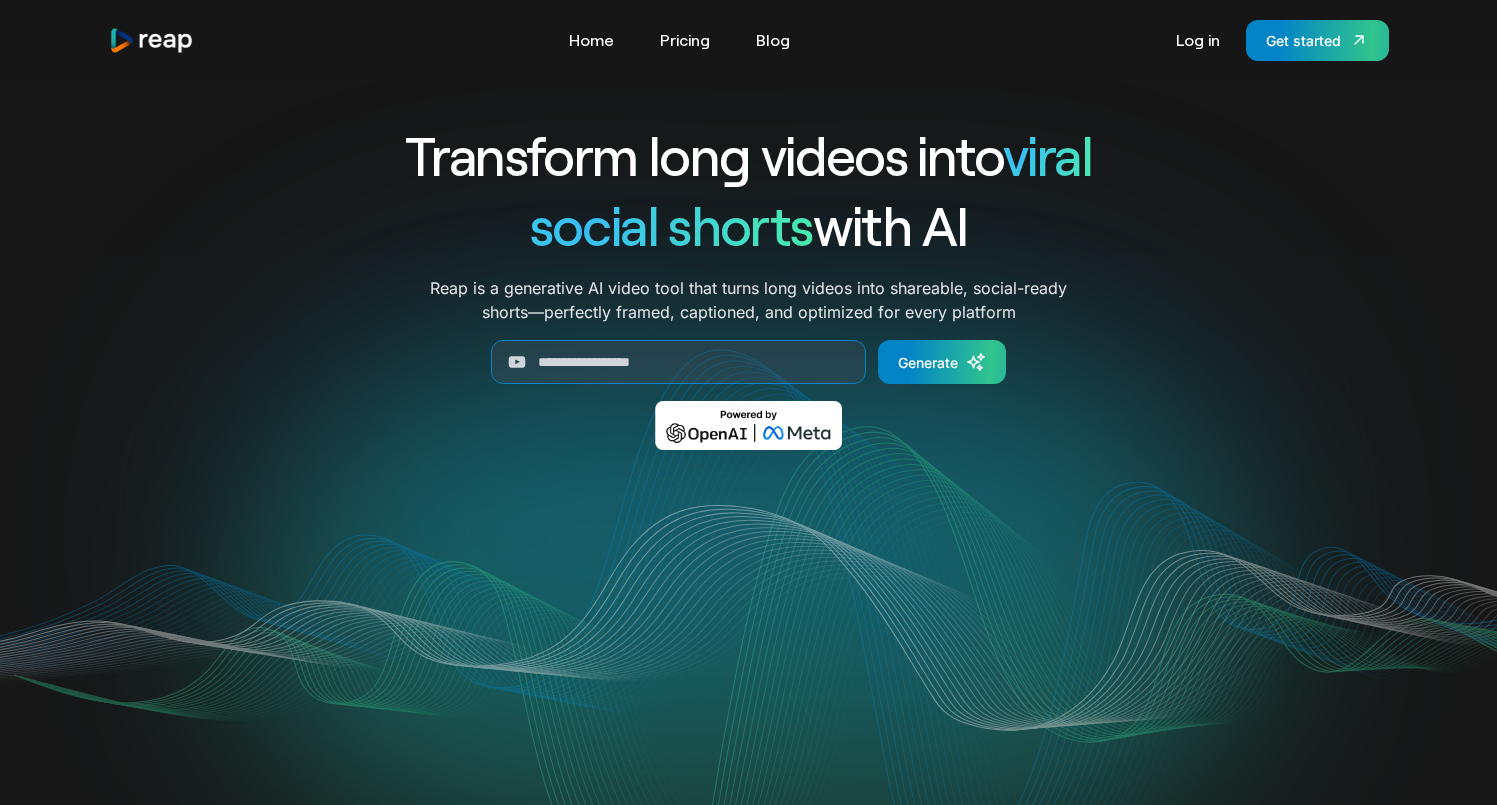 scroll, scrollTop: 0, scrollLeft: 0, axis: both 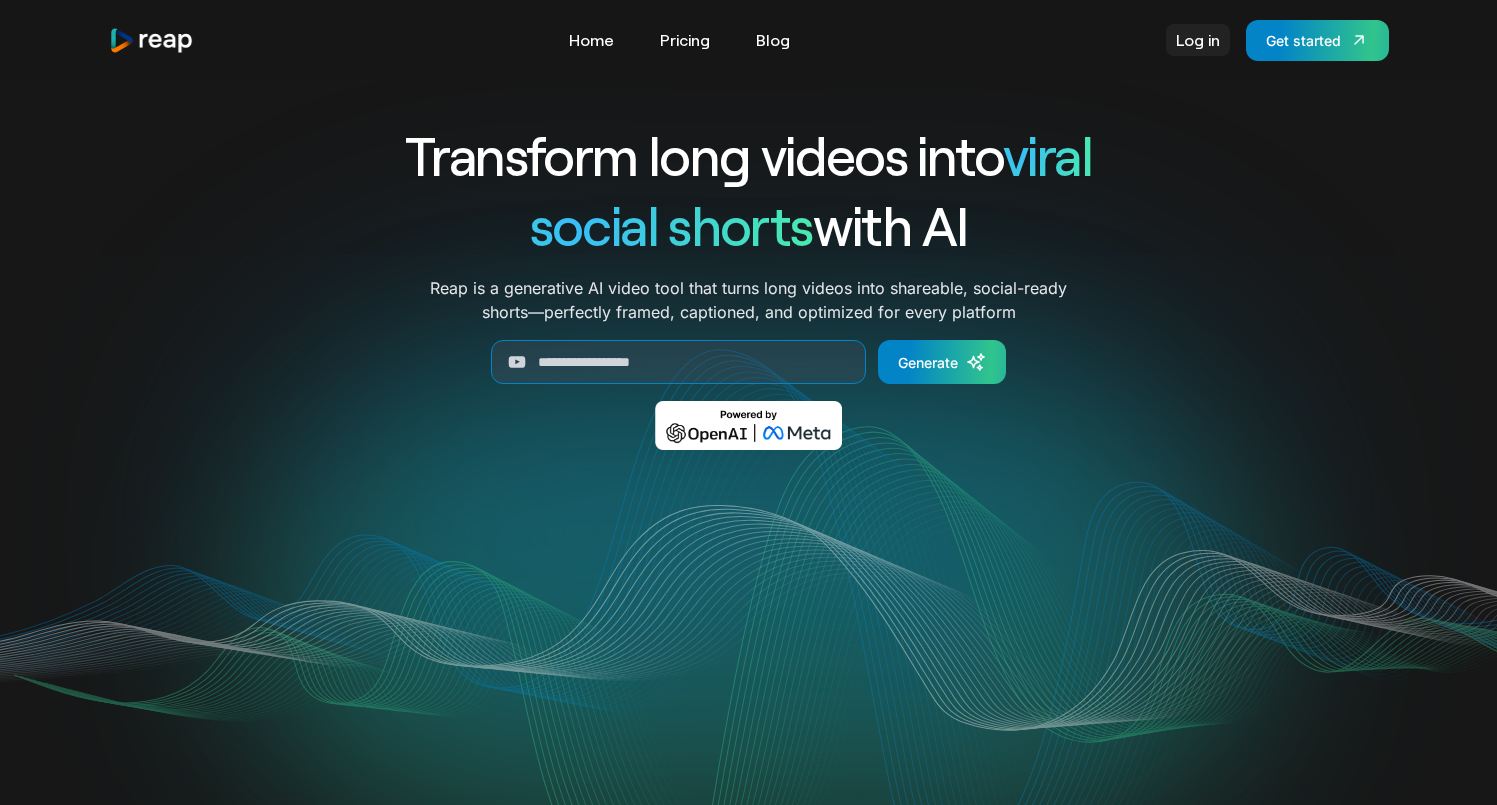 click on "Log in" at bounding box center [1198, 40] 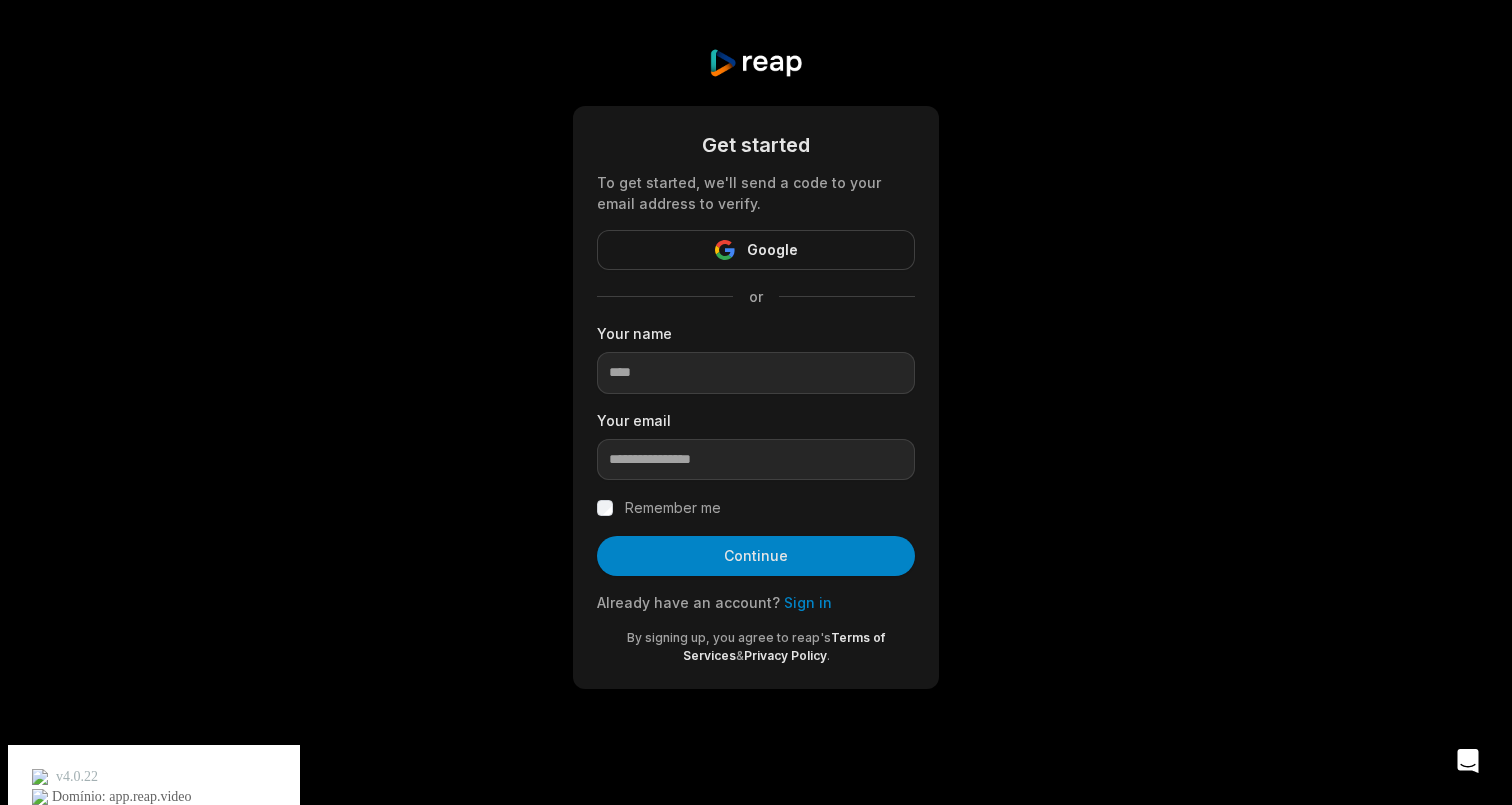 scroll, scrollTop: 0, scrollLeft: 0, axis: both 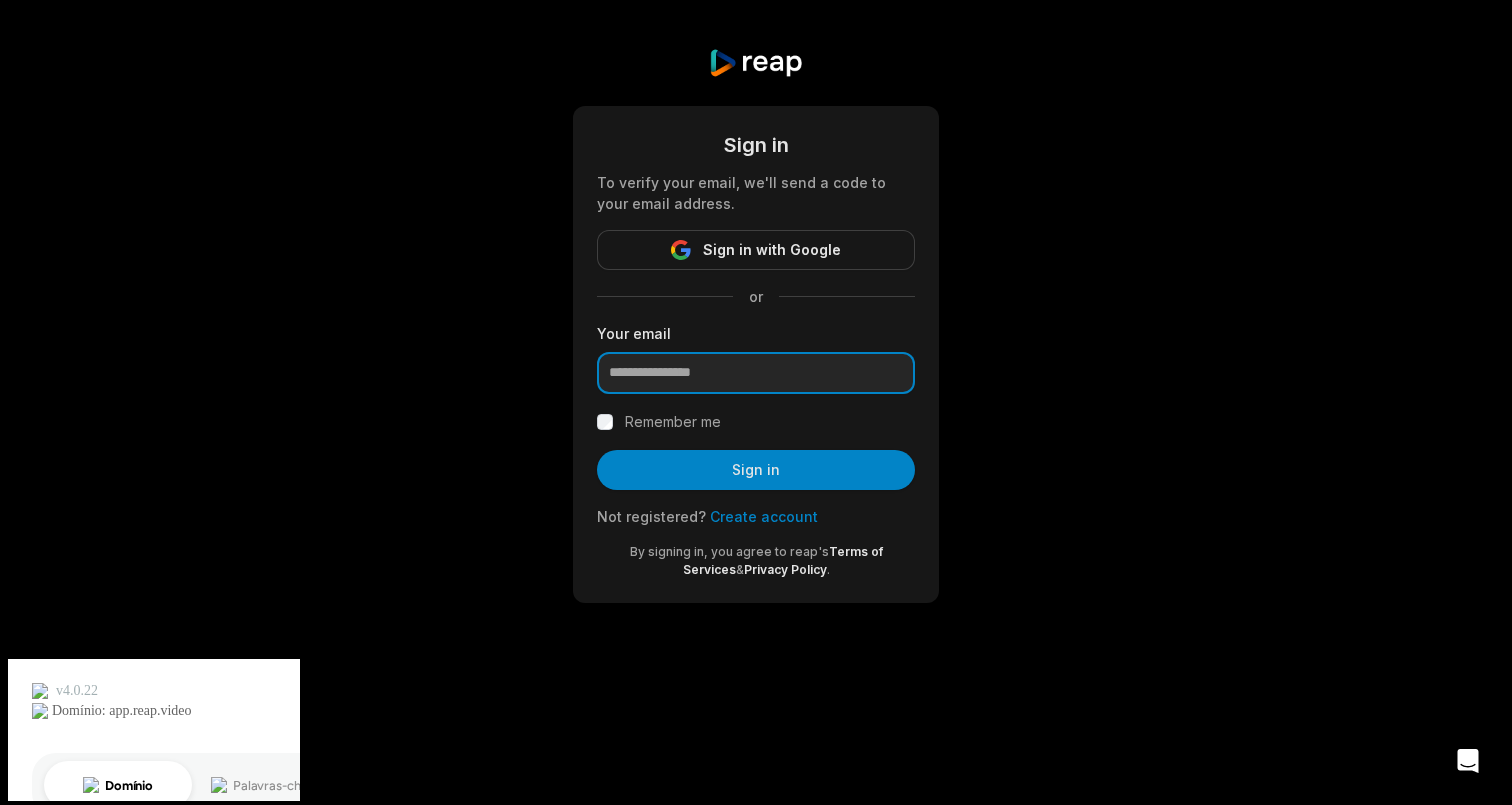click at bounding box center (756, 373) 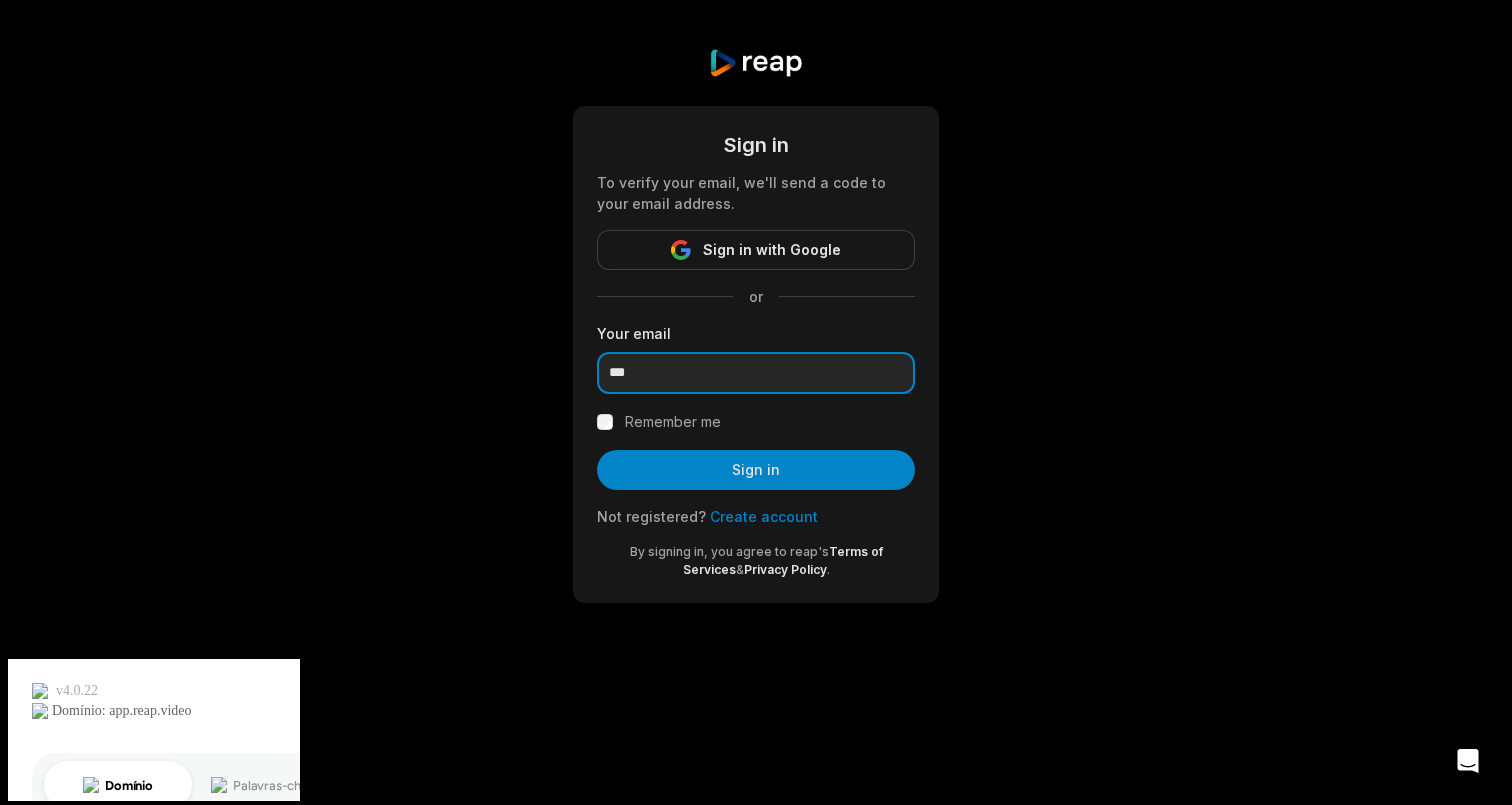 type on "**********" 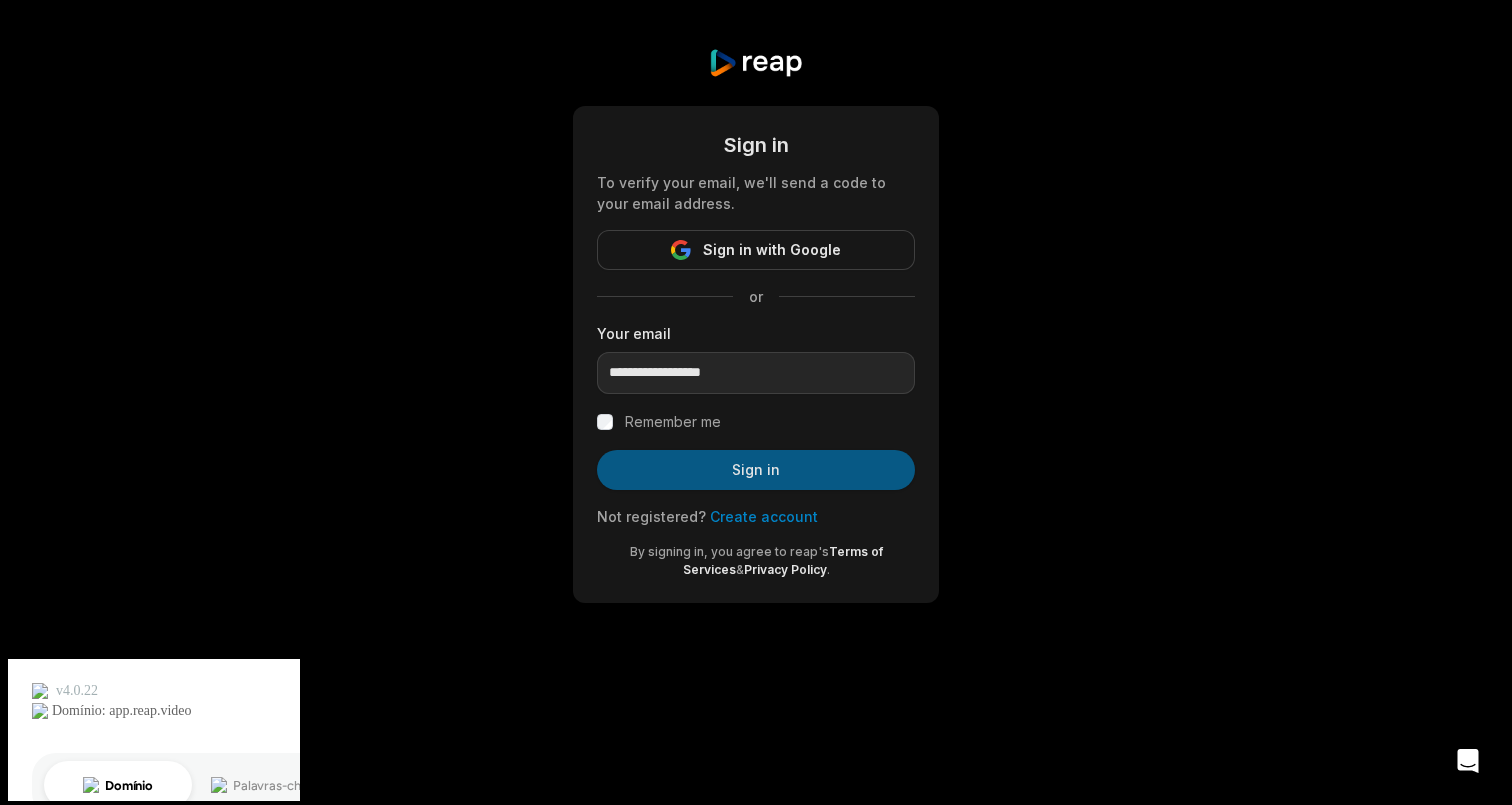 click on "Sign in" at bounding box center (756, 470) 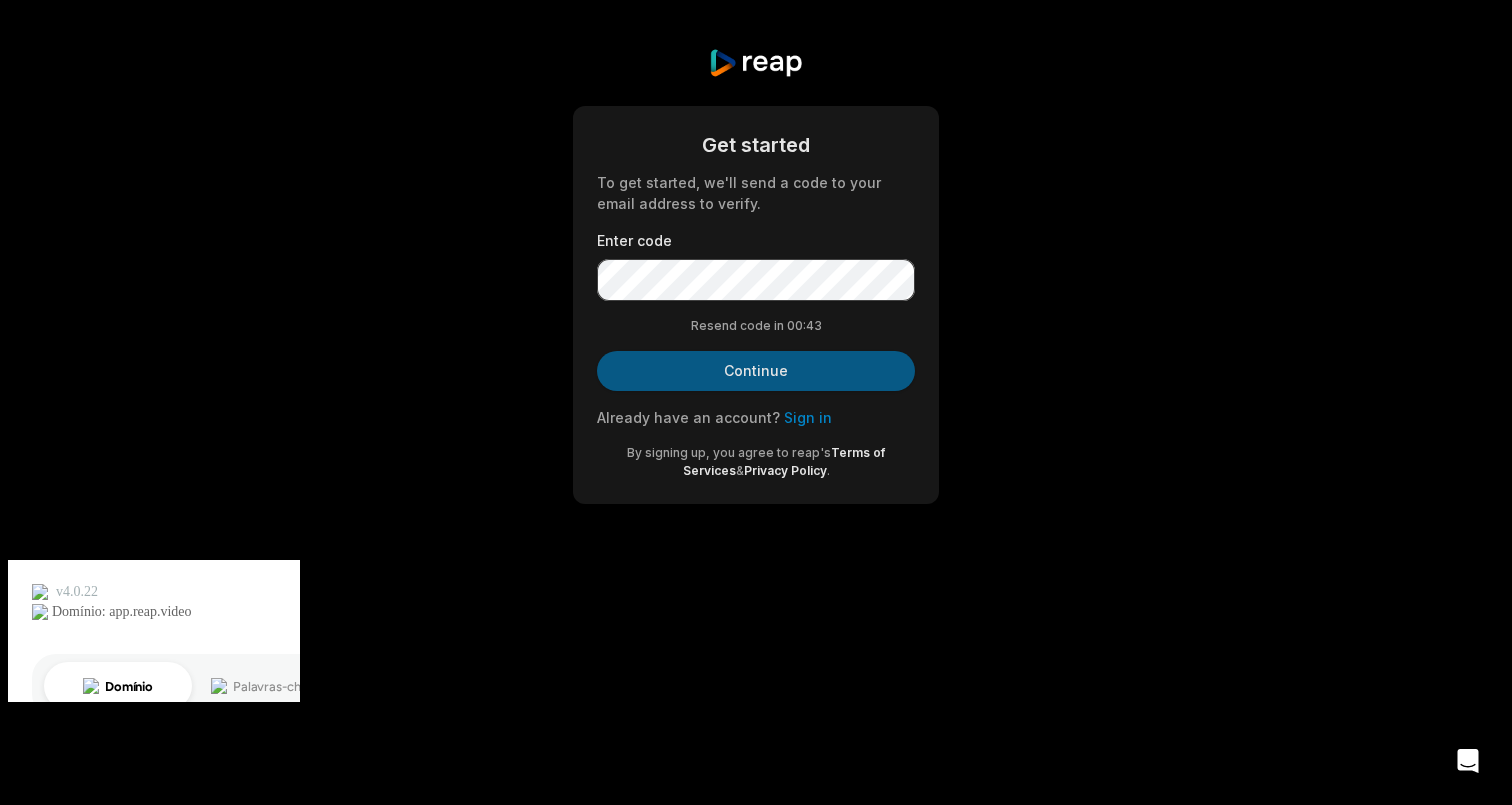 click on "Continue" at bounding box center (756, 371) 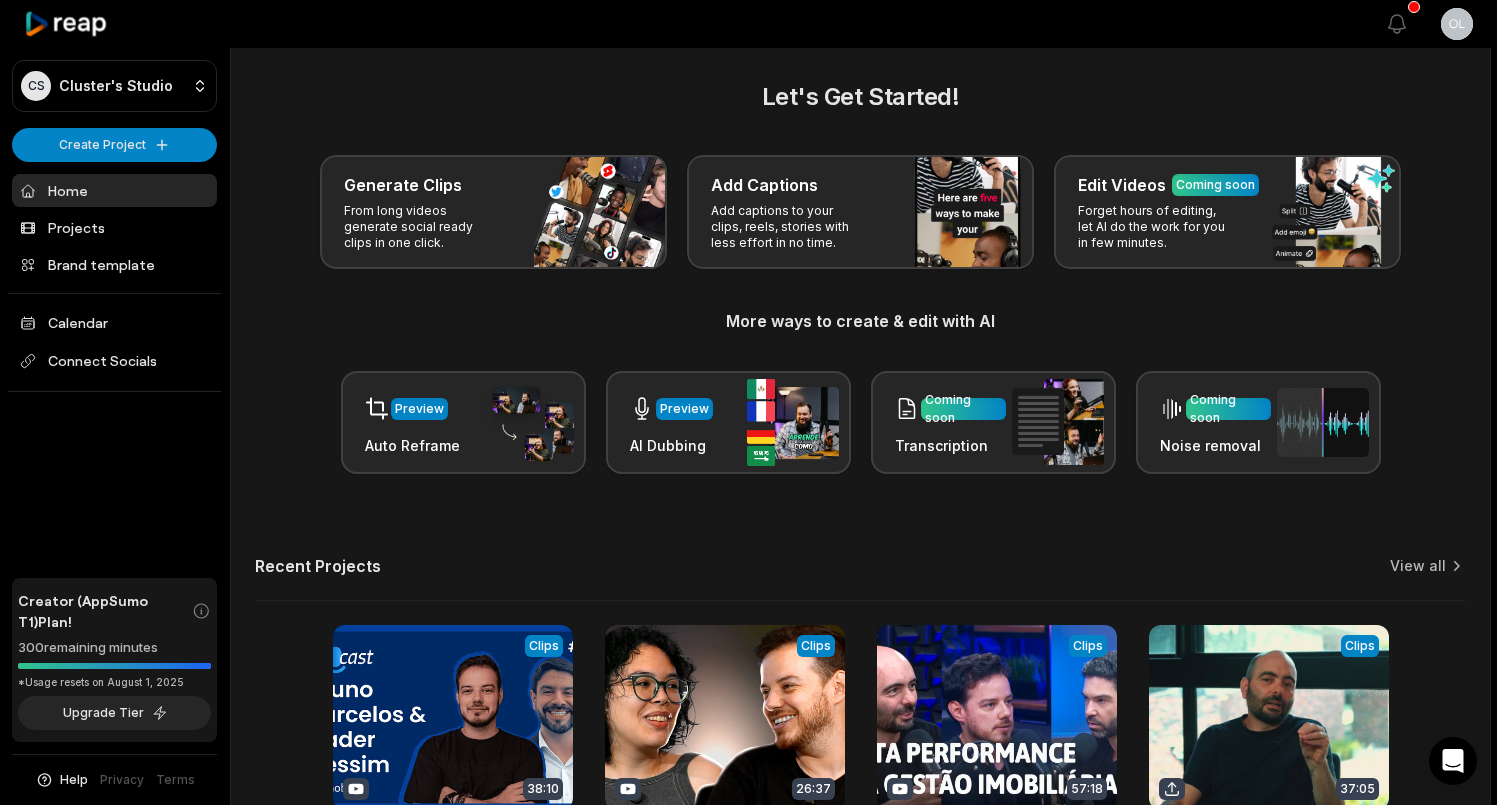 scroll, scrollTop: 0, scrollLeft: 0, axis: both 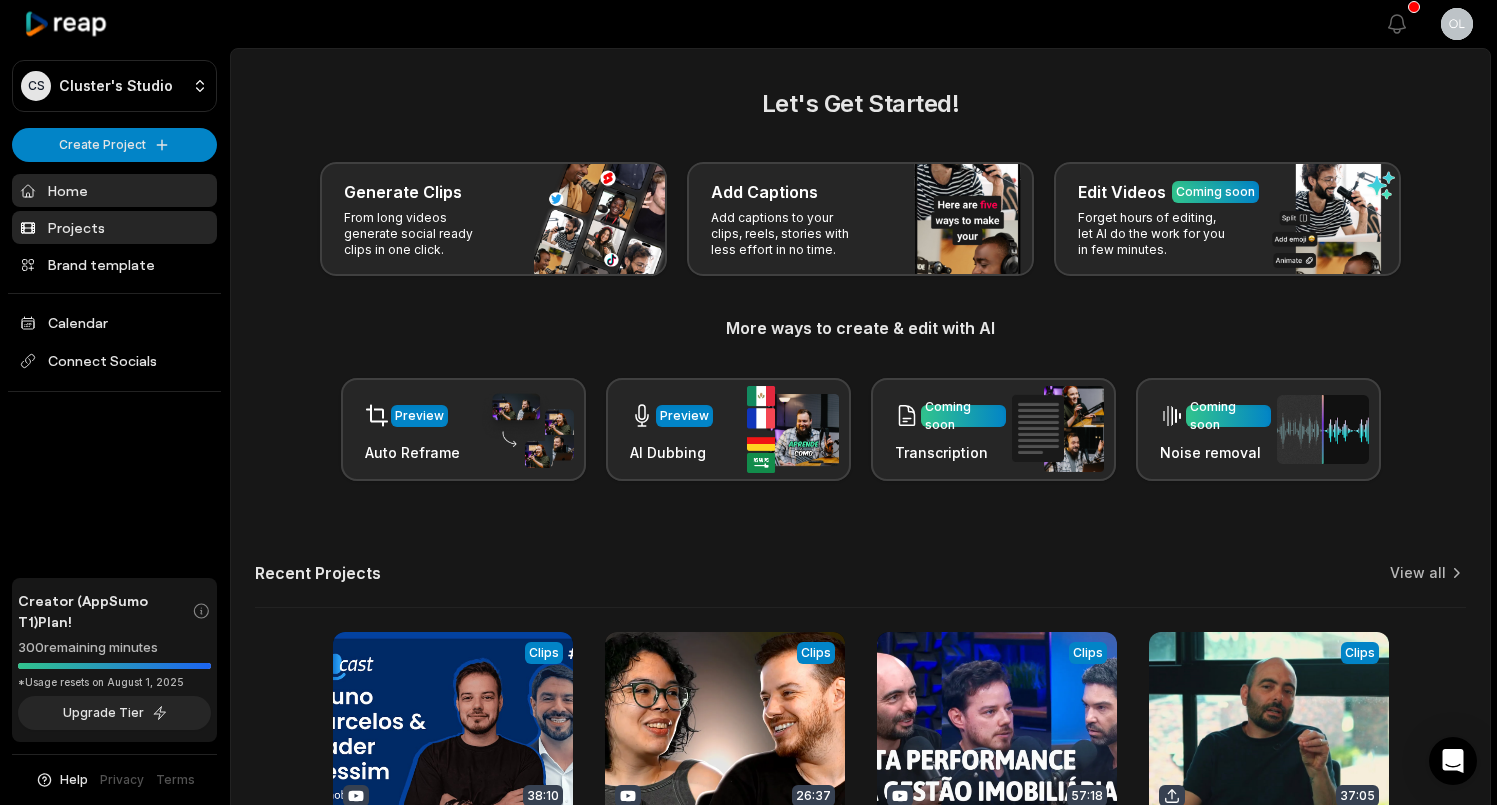 click on "Projects" at bounding box center (114, 227) 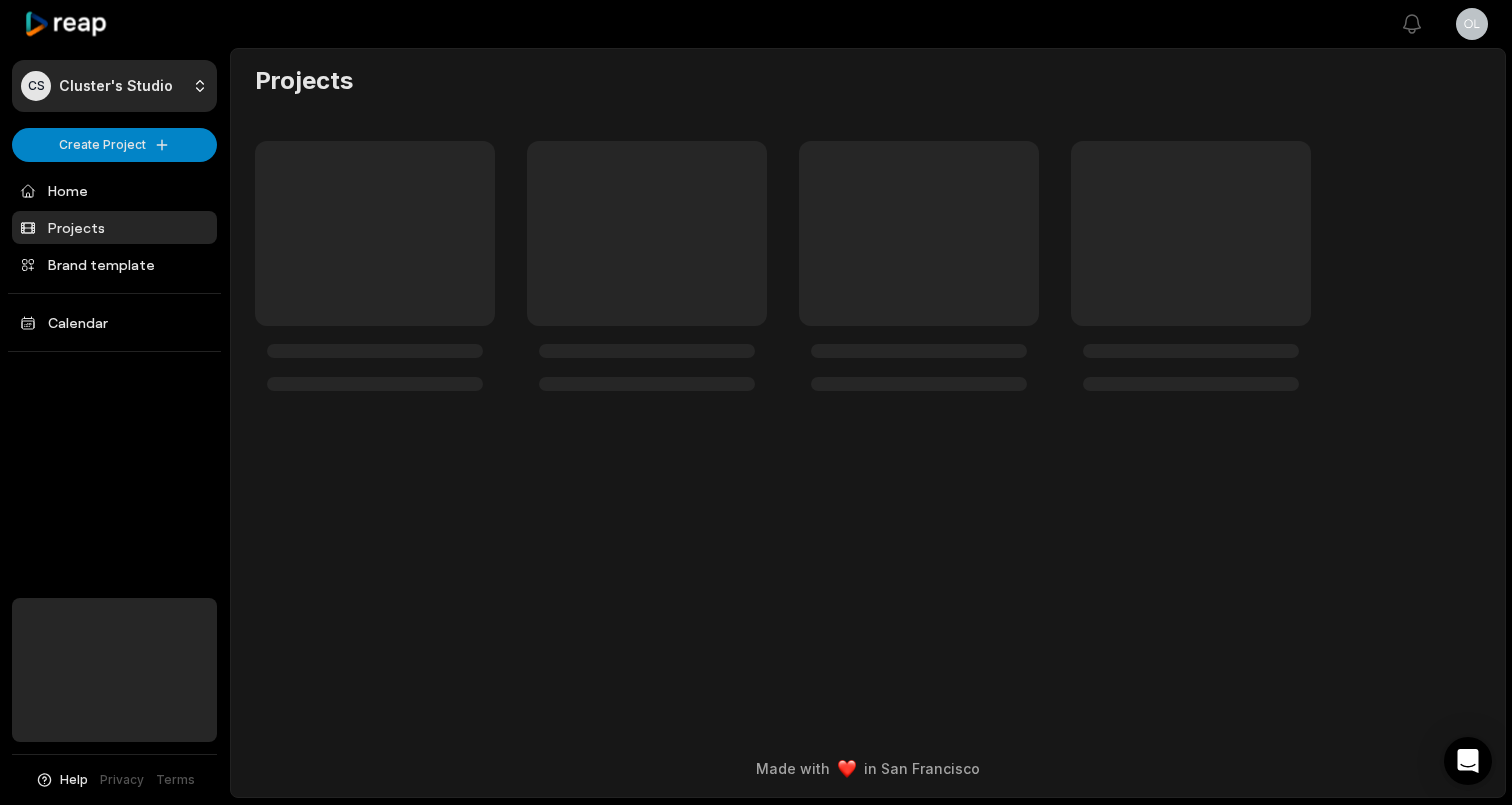 scroll, scrollTop: 0, scrollLeft: 0, axis: both 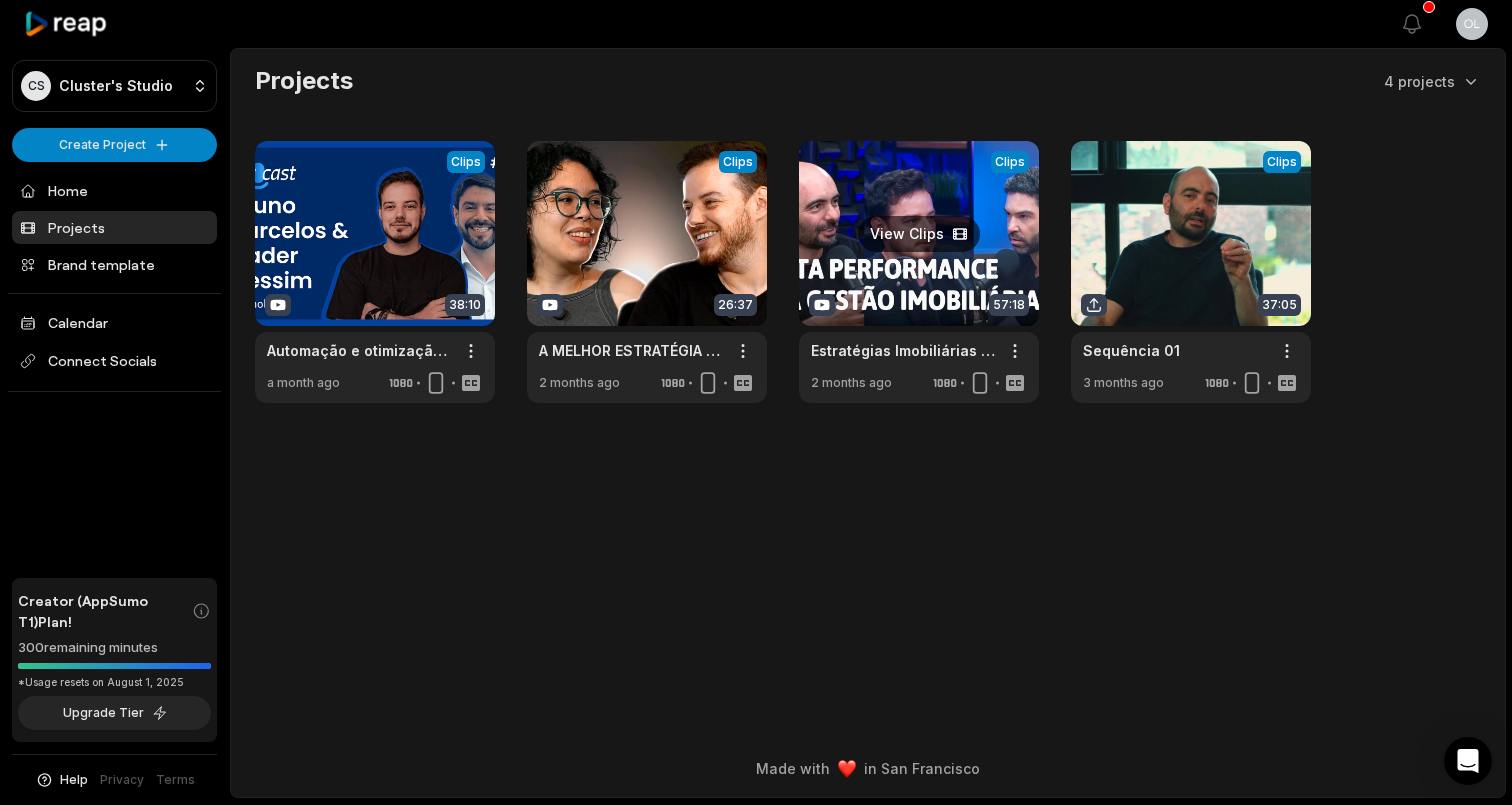 click at bounding box center [919, 272] 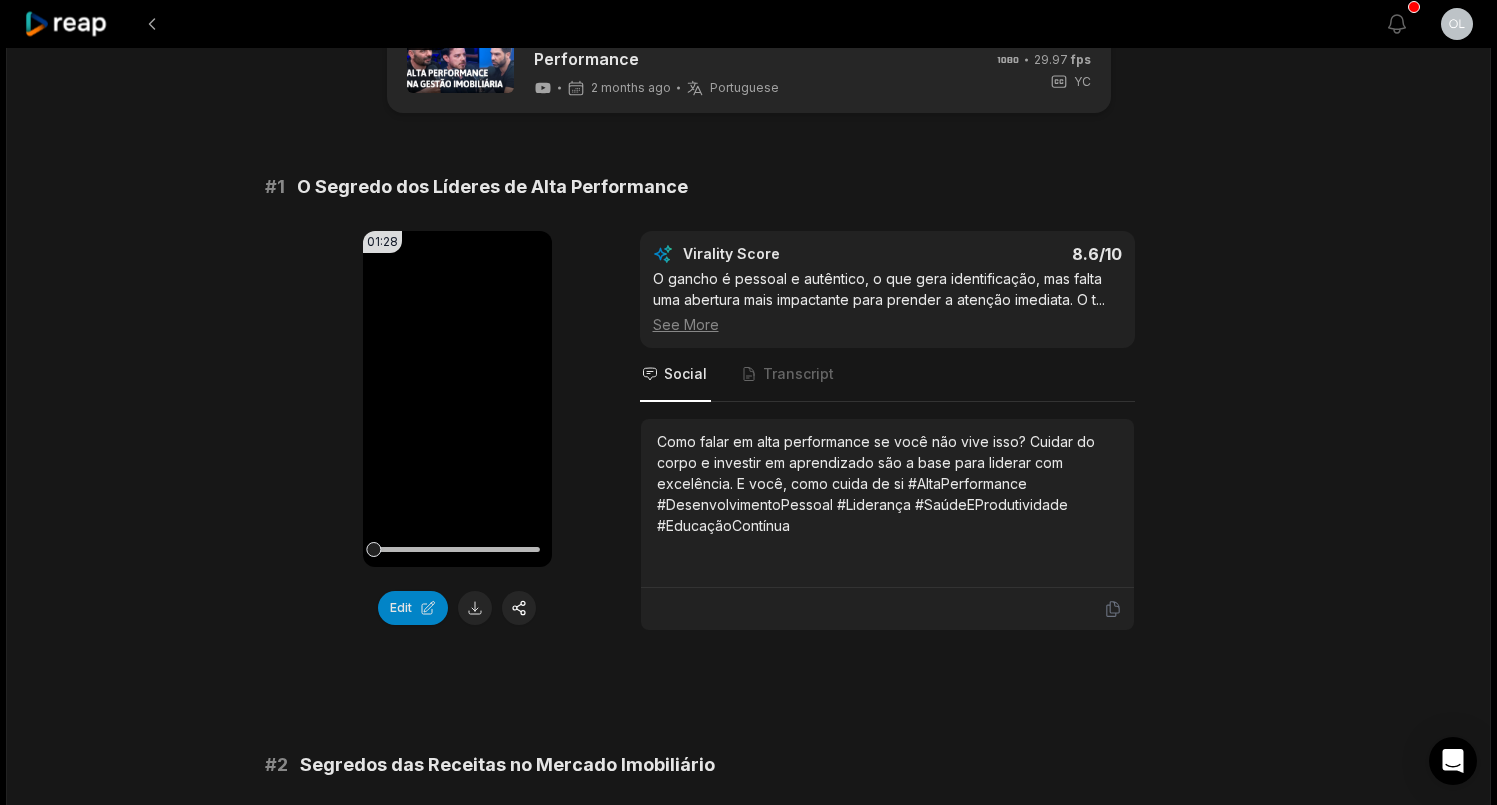 scroll, scrollTop: 81, scrollLeft: 0, axis: vertical 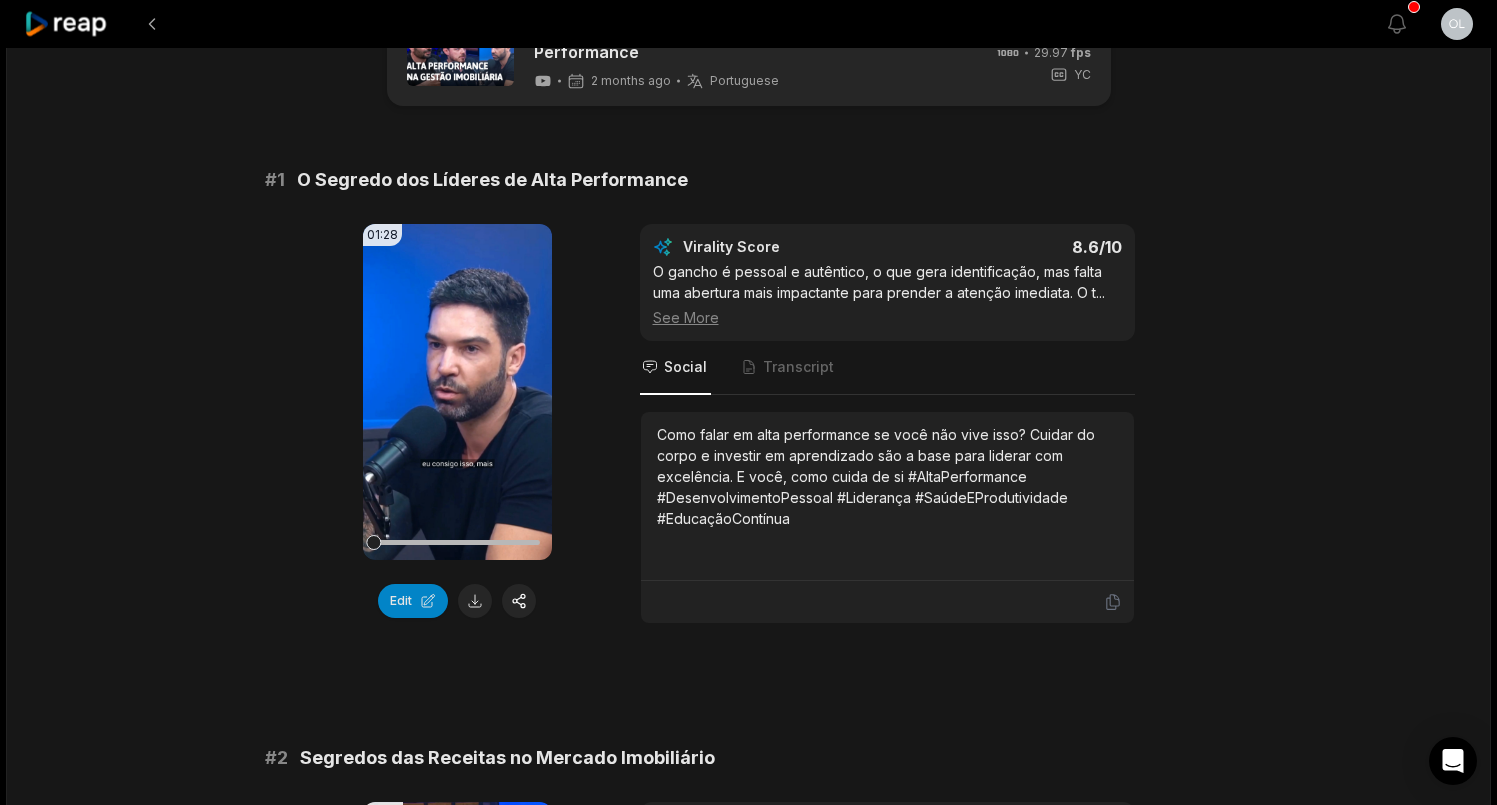 click on "O gancho é pessoal e autêntico, o que gera identificação, mas falta uma abertura mais impactante para prender a atenção imediata. O t ...   See More" at bounding box center (887, 294) 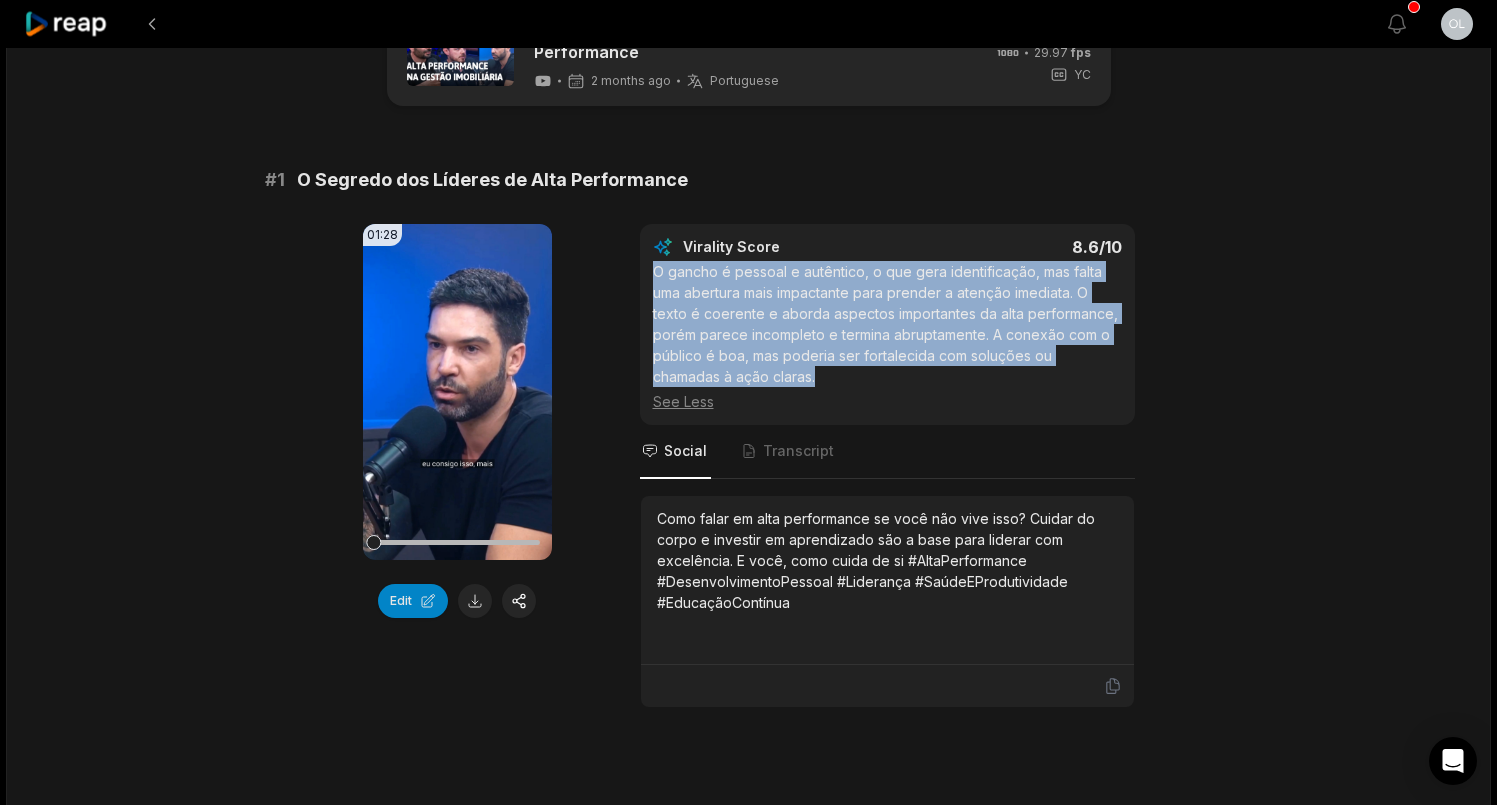 drag, startPoint x: 654, startPoint y: 271, endPoint x: 918, endPoint y: 380, distance: 285.61688 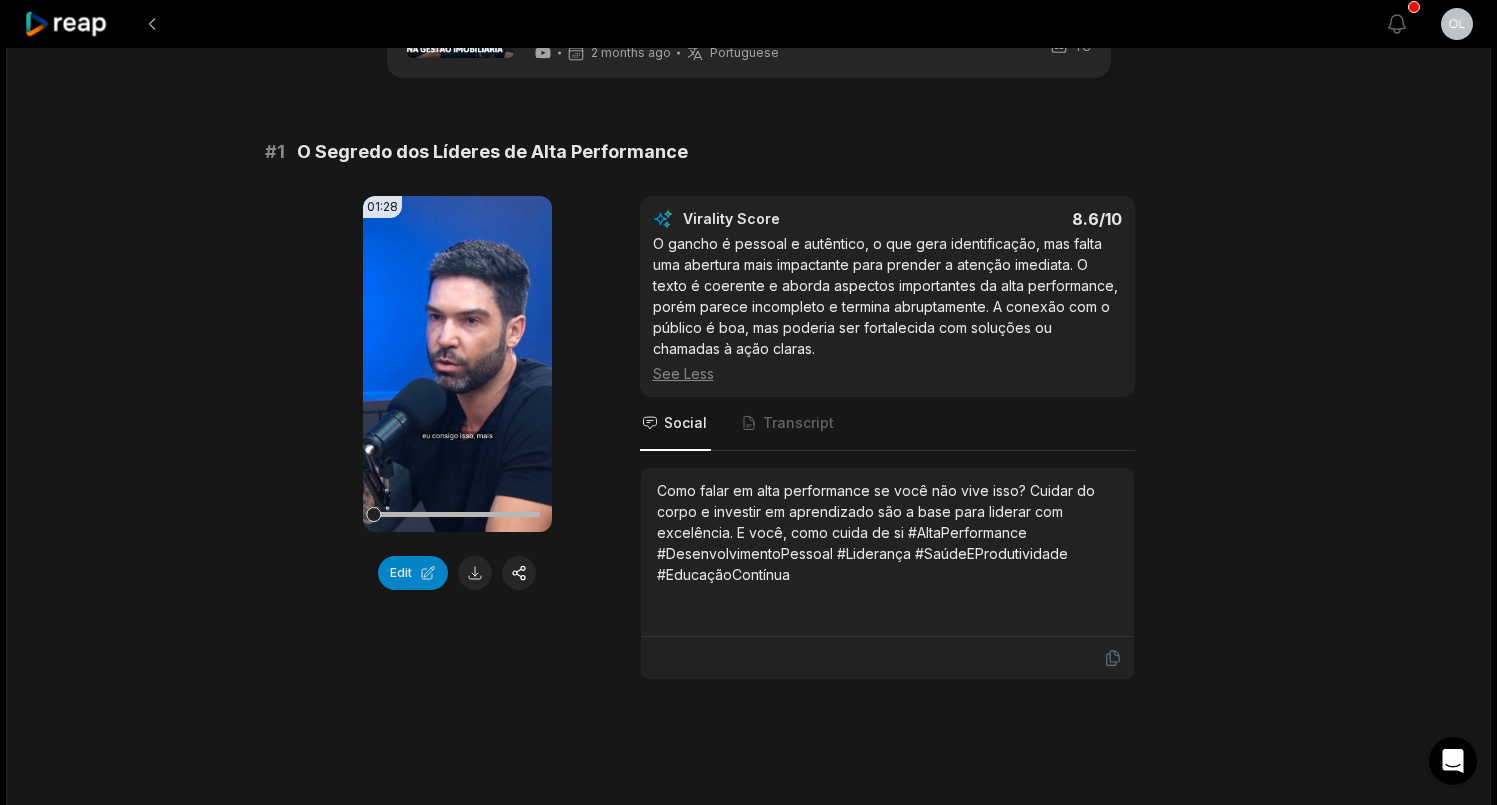 scroll, scrollTop: 157, scrollLeft: 0, axis: vertical 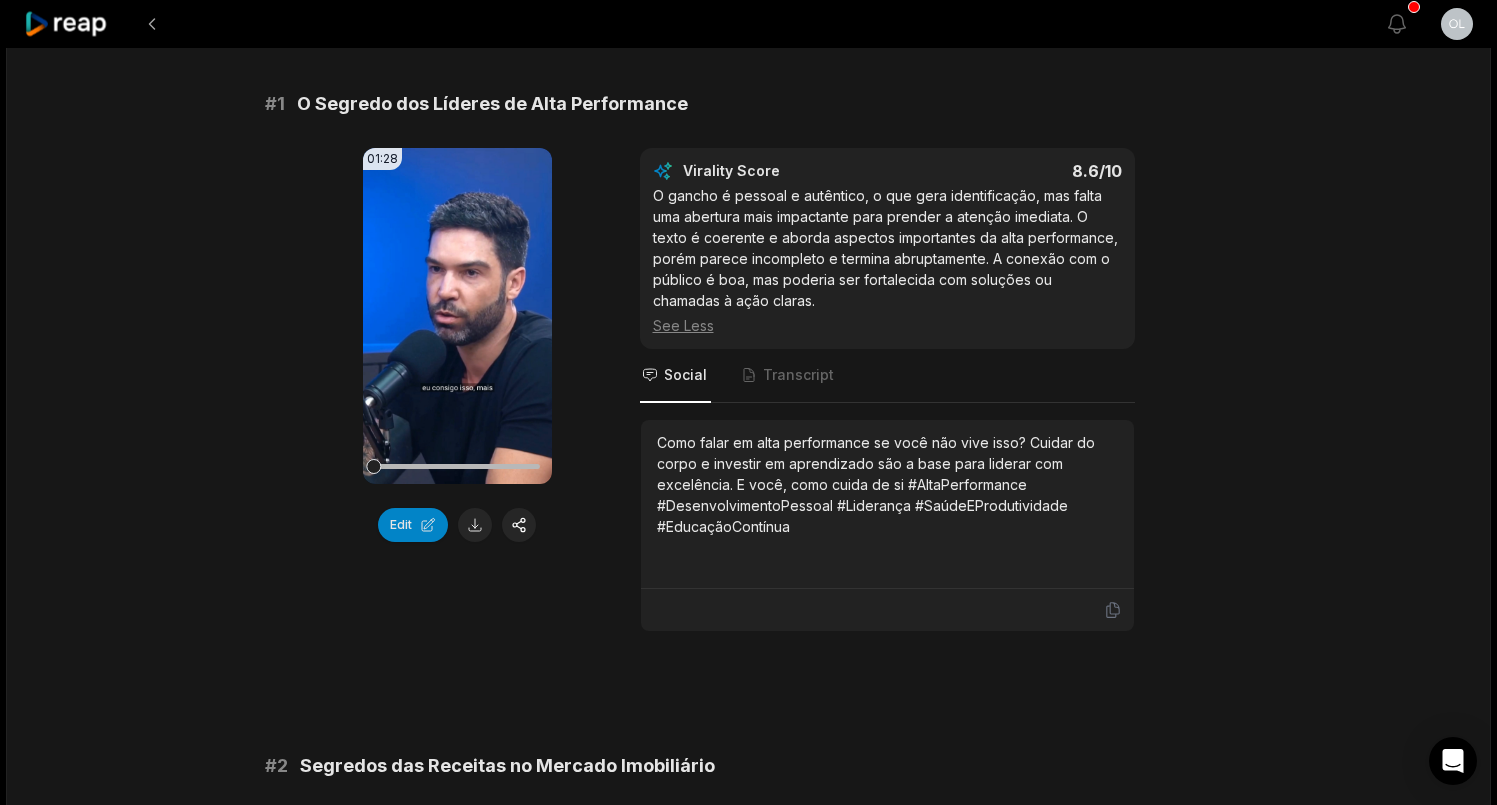 click on "Como falar em alta performance se você não vive isso? Cuidar do corpo e investir em aprendizado são a base para liderar com excelência. E você, como cuida de si
#AltaPerformance #DesenvolvimentoPessoal #Liderança #SaúdeEProdutividade #EducaçãoContínua" at bounding box center (887, 484) 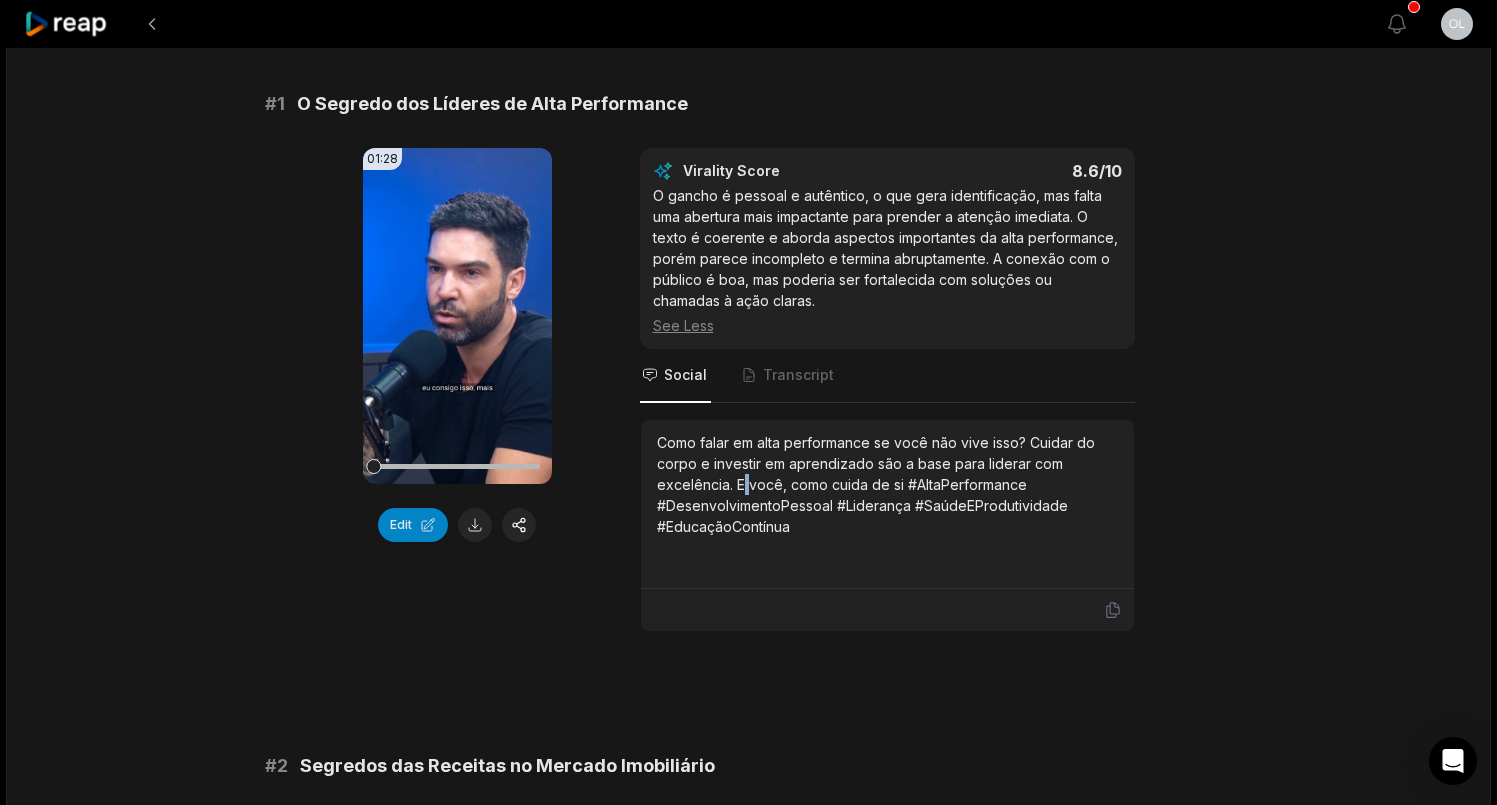 click on "Como falar em alta performance se você não vive isso? Cuidar do corpo e investir em aprendizado são a base para liderar com excelência. E você, como cuida de si
#AltaPerformance #DesenvolvimentoPessoal #Liderança #SaúdeEProdutividade #EducaçãoContínua" at bounding box center (887, 484) 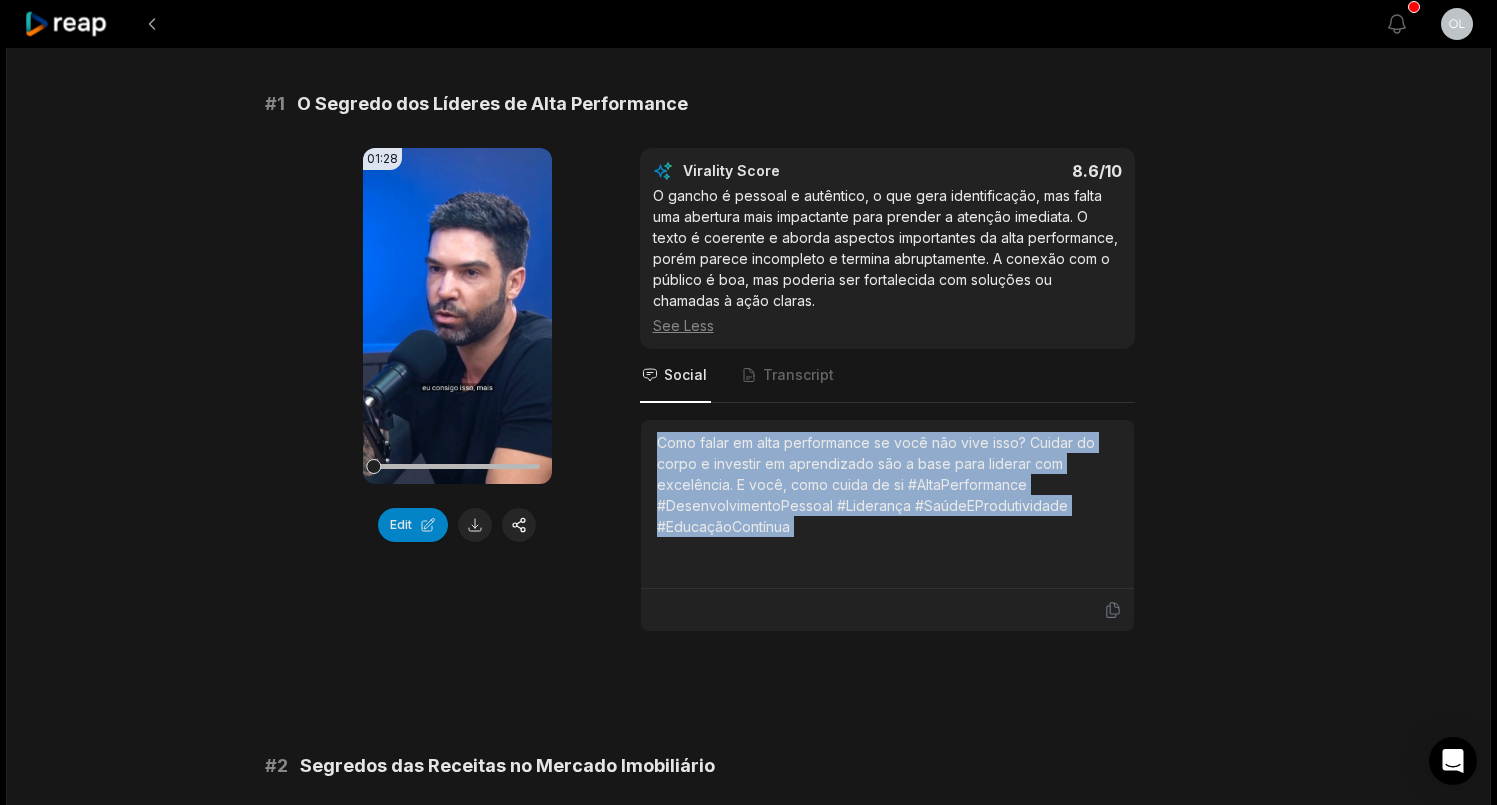 click on "Como falar em alta performance se você não vive isso? Cuidar do corpo e investir em aprendizado são a base para liderar com excelência. E você, como cuida de si
#AltaPerformance #DesenvolvimentoPessoal #Liderança #SaúdeEProdutividade #EducaçãoContínua" at bounding box center [887, 484] 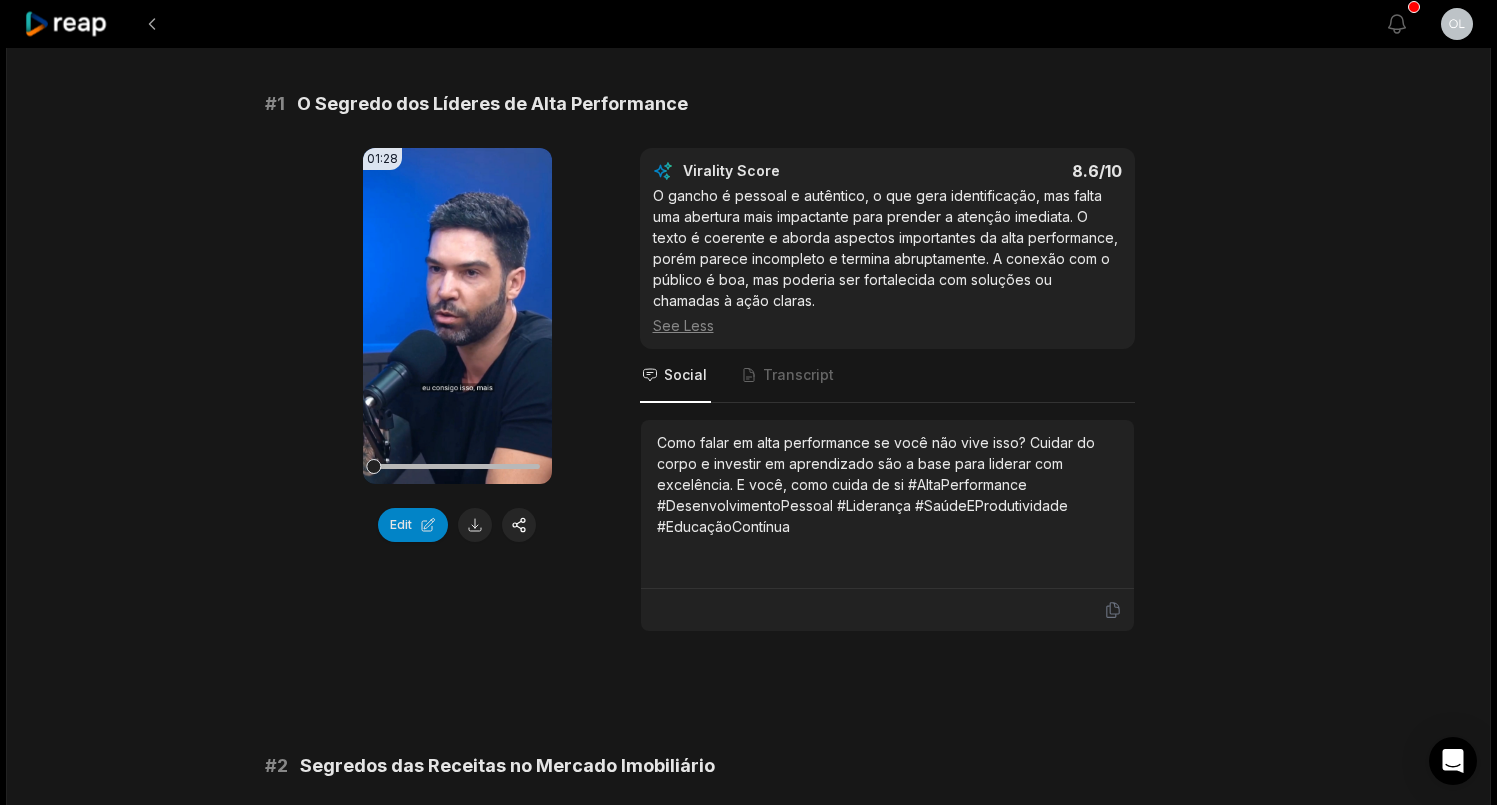 click on "Como falar em alta performance se você não vive isso? Cuidar do corpo e investir em aprendizado são a base para liderar com excelência. E você, como cuida de si
#AltaPerformance #DesenvolvimentoPessoal #Liderança #SaúdeEProdutividade #EducaçãoContínua" at bounding box center [887, 484] 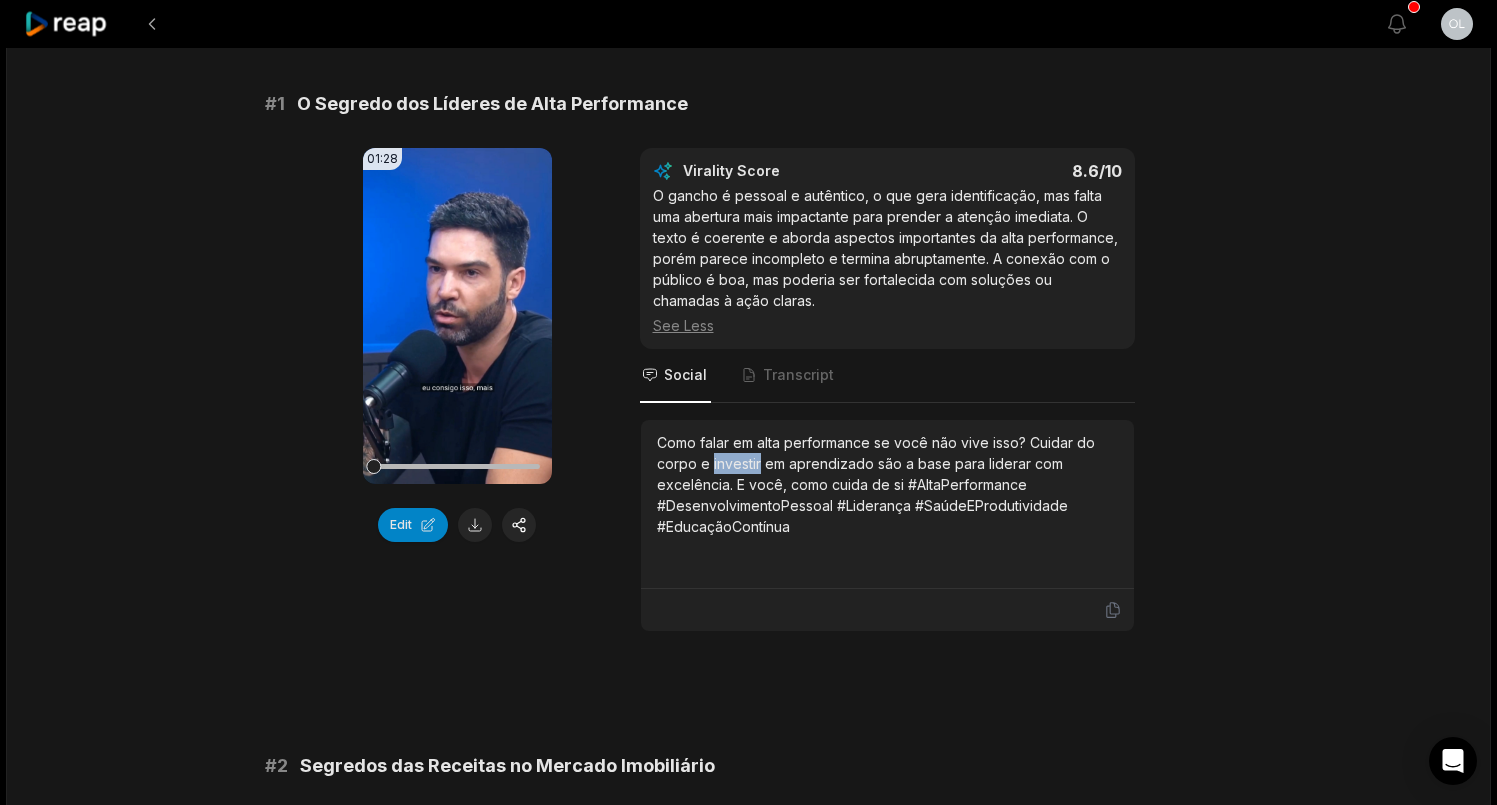 click on "Como falar em alta performance se você não vive isso? Cuidar do corpo e investir em aprendizado são a base para liderar com excelência. E você, como cuida de si
#AltaPerformance #DesenvolvimentoPessoal #Liderança #SaúdeEProdutividade #EducaçãoContínua" at bounding box center [887, 484] 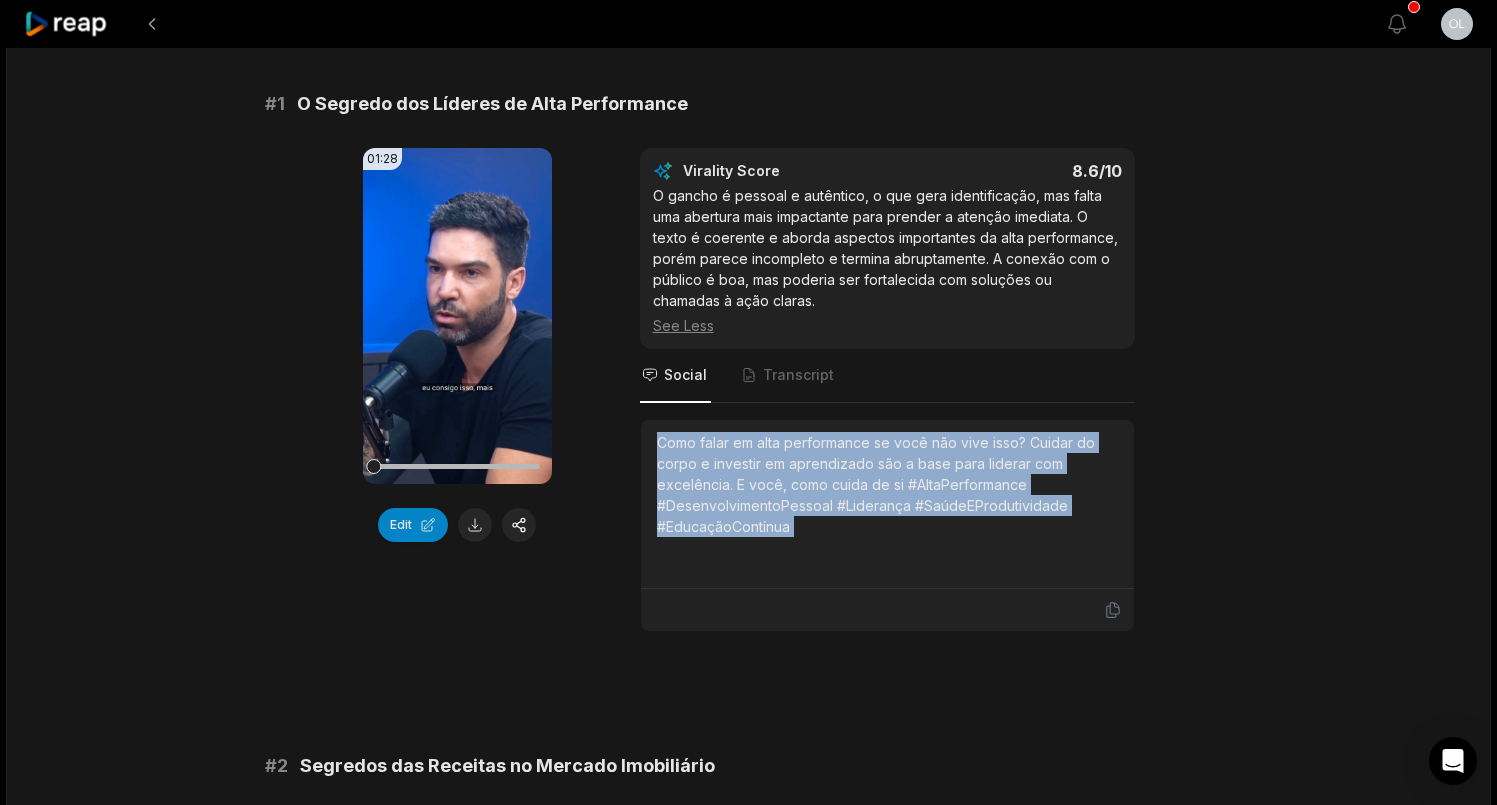click on "Como falar em alta performance se você não vive isso? Cuidar do corpo e investir em aprendizado são a base para liderar com excelência. E você, como cuida de si
#AltaPerformance #DesenvolvimentoPessoal #Liderança #SaúdeEProdutividade #EducaçãoContínua" at bounding box center (887, 484) 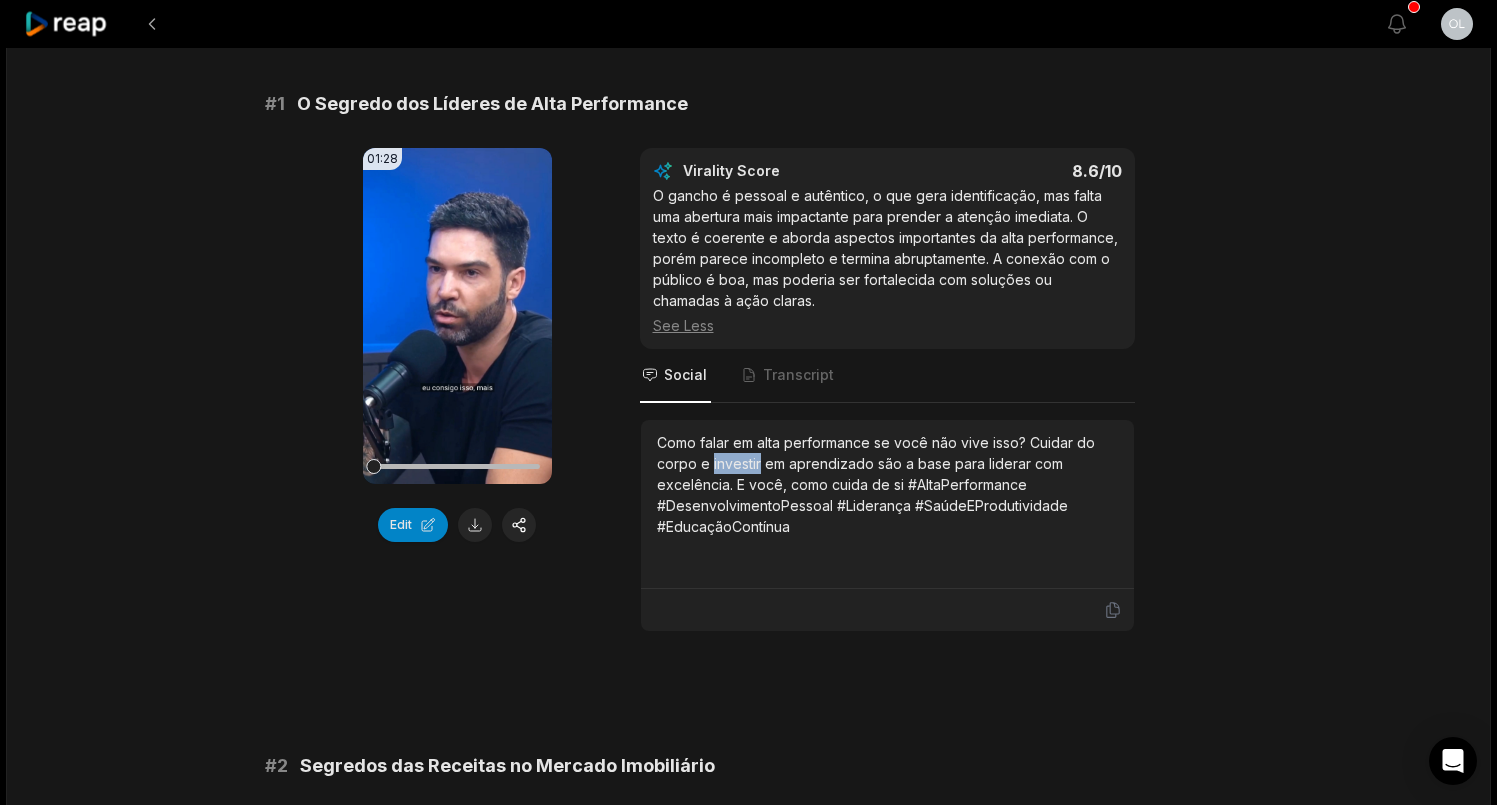 click on "Como falar em alta performance se você não vive isso? Cuidar do corpo e investir em aprendizado são a base para liderar com excelência. E você, como cuida de si
#AltaPerformance #DesenvolvimentoPessoal #Liderança #SaúdeEProdutividade #EducaçãoContínua" at bounding box center [887, 484] 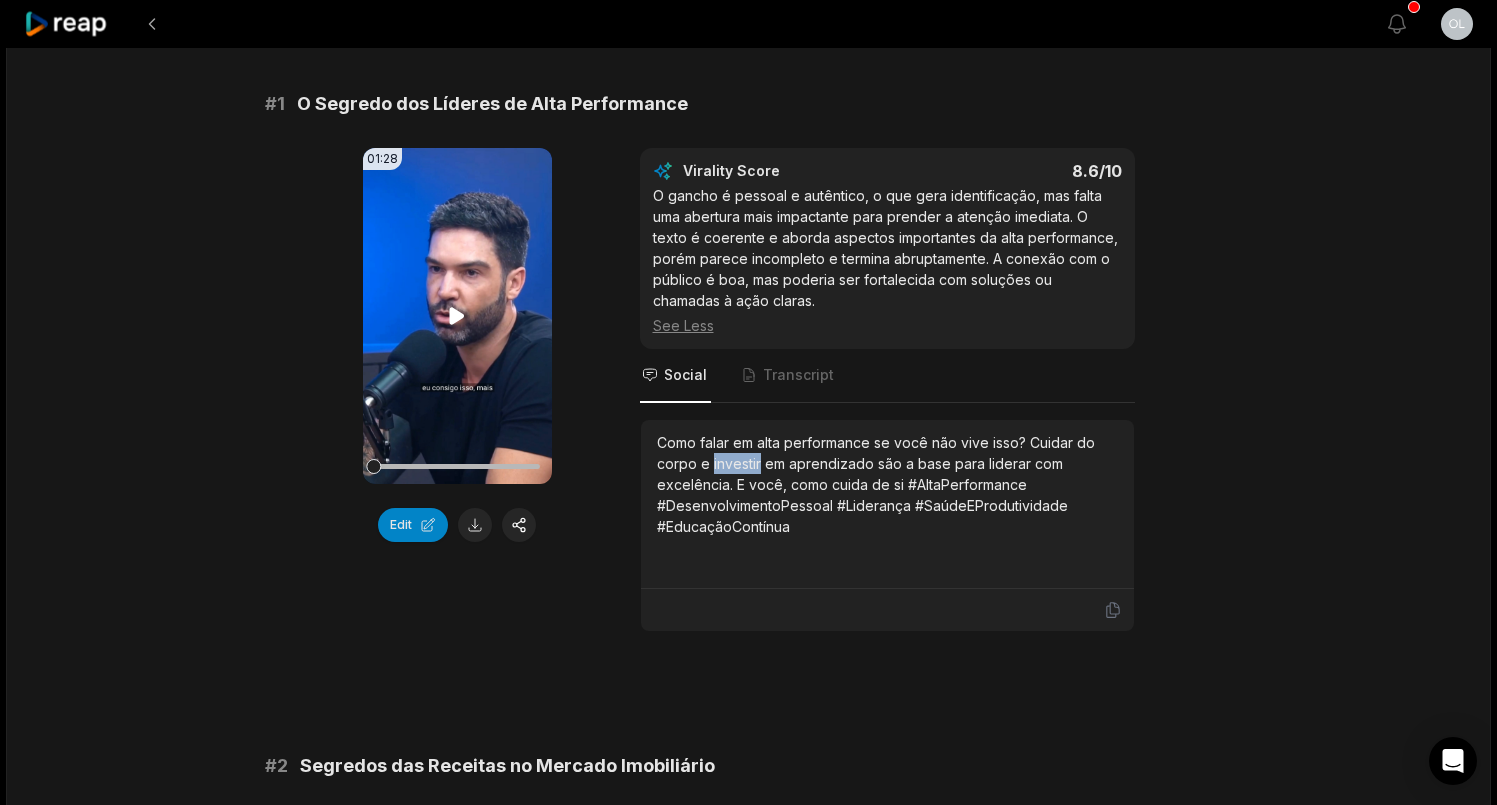 click on "Your browser does not support mp4 format." at bounding box center (457, 316) 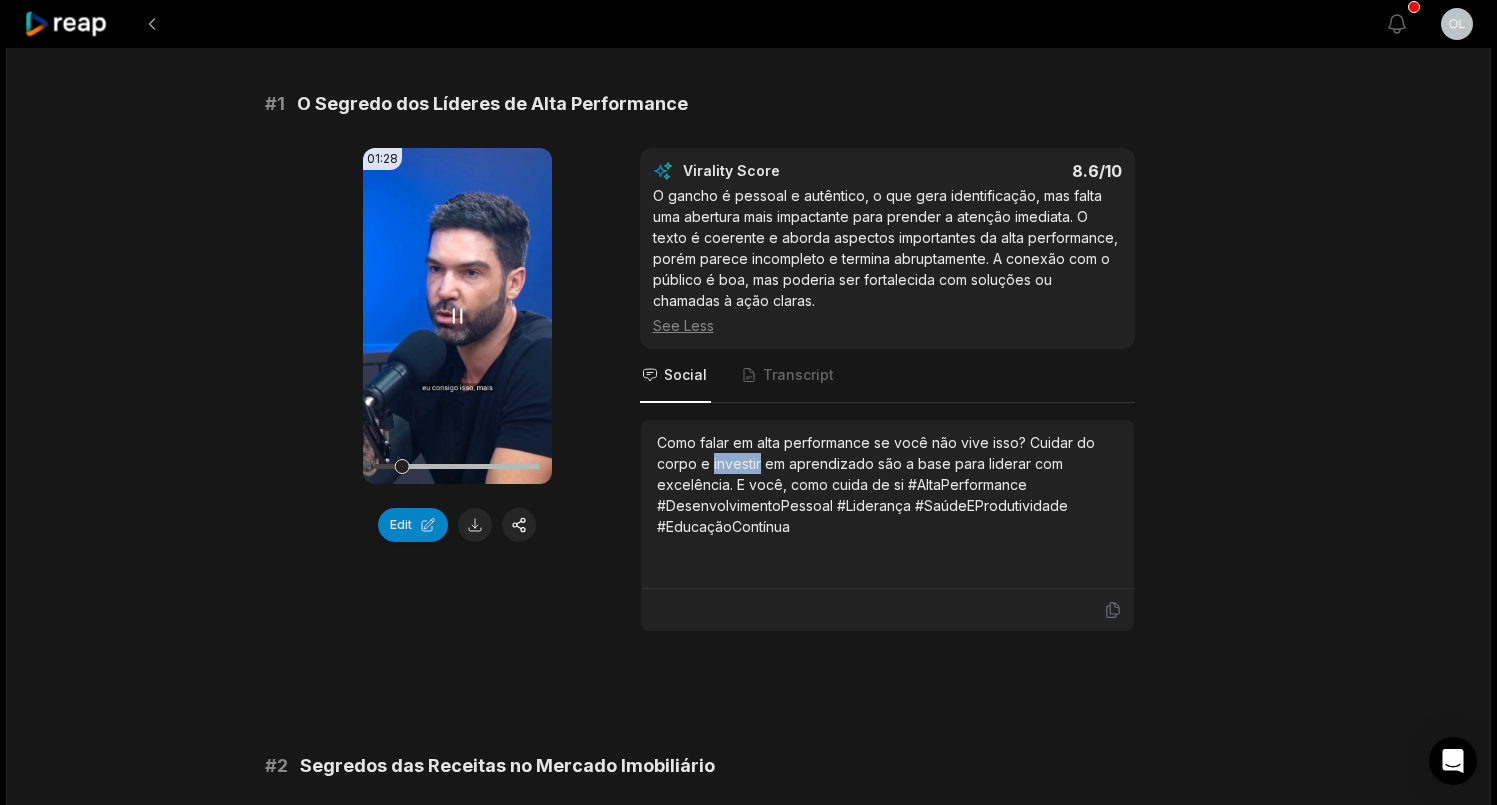 click at bounding box center [457, 466] 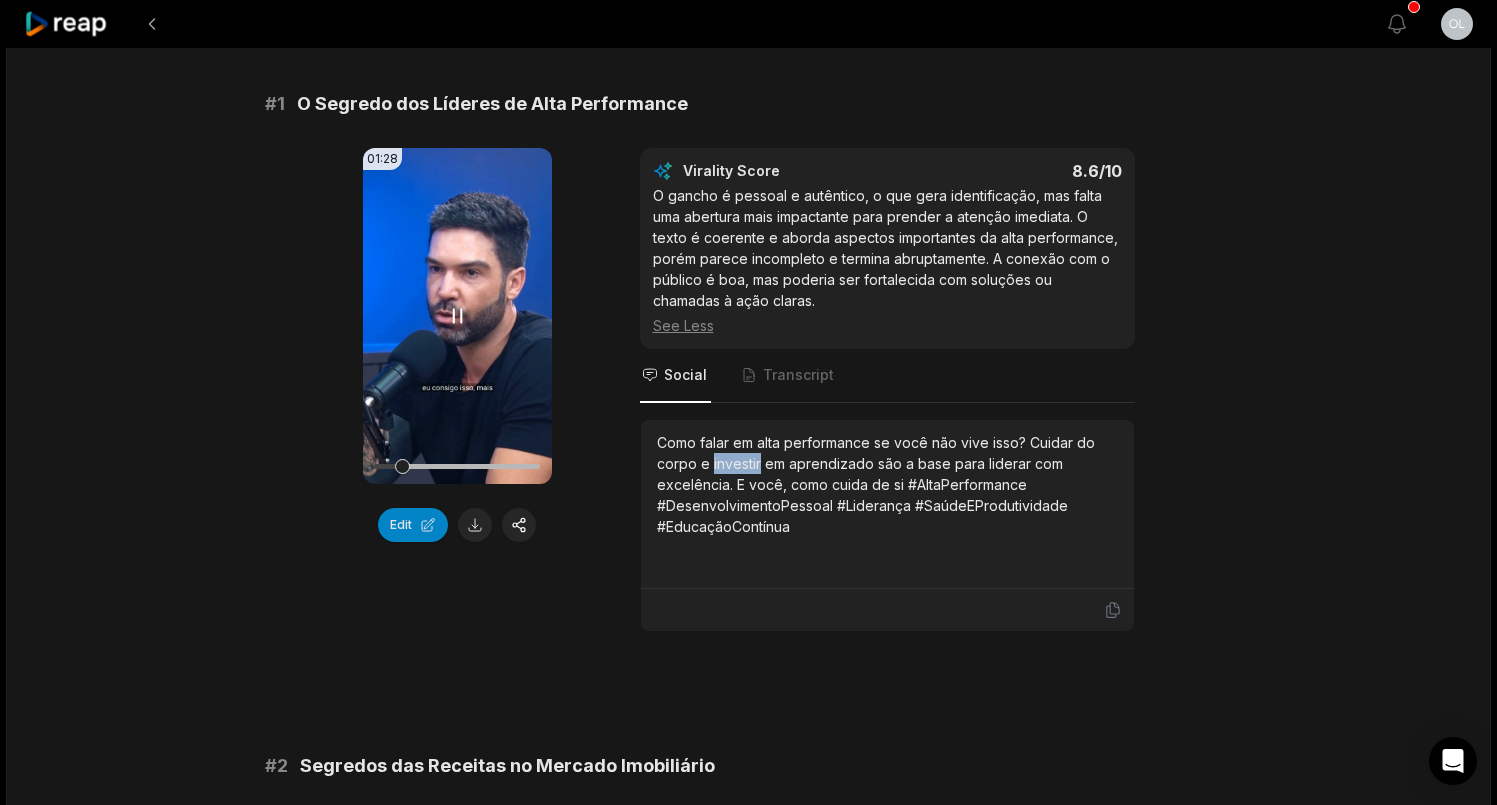 click at bounding box center (457, 466) 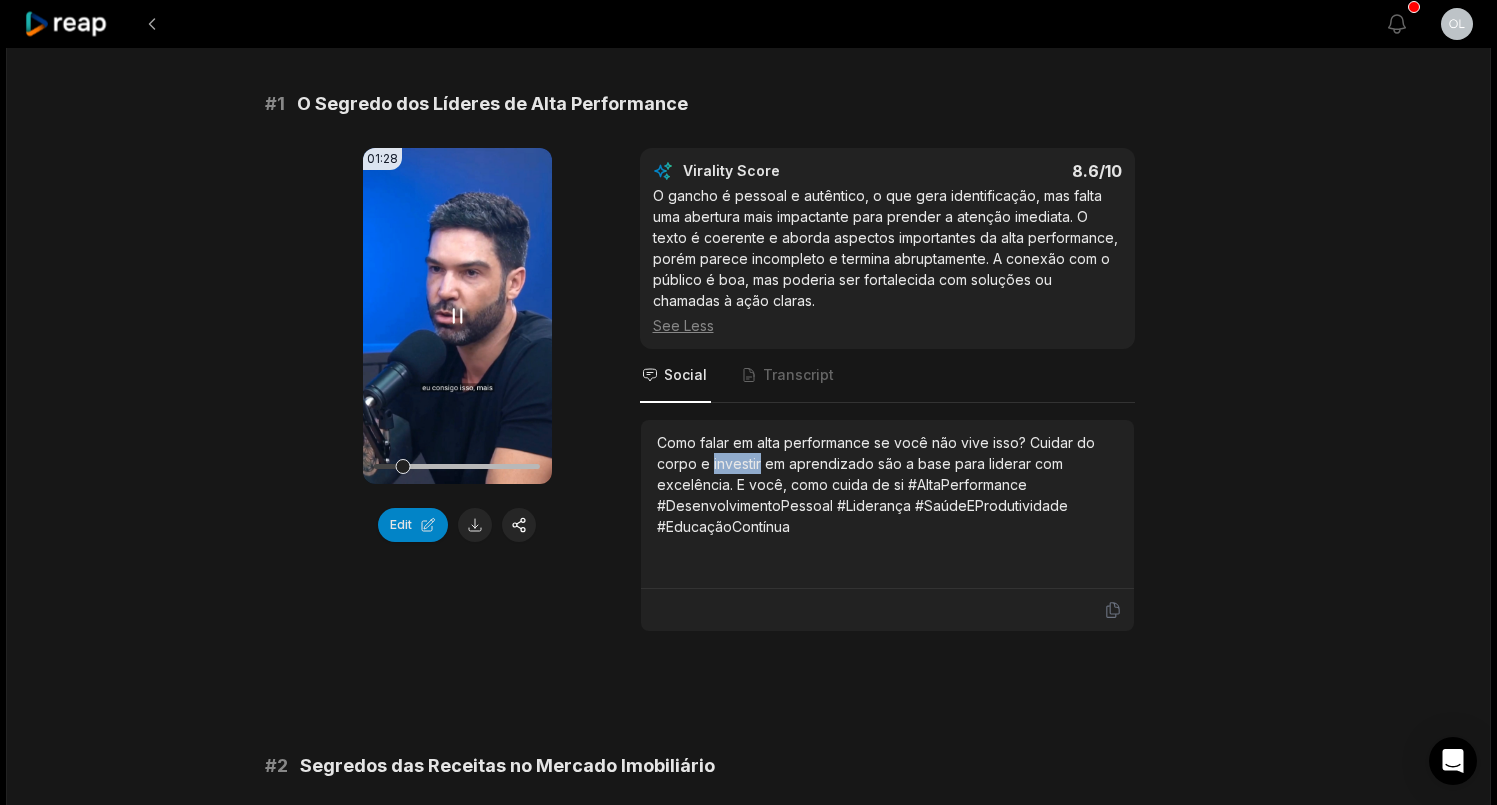 click at bounding box center [457, 466] 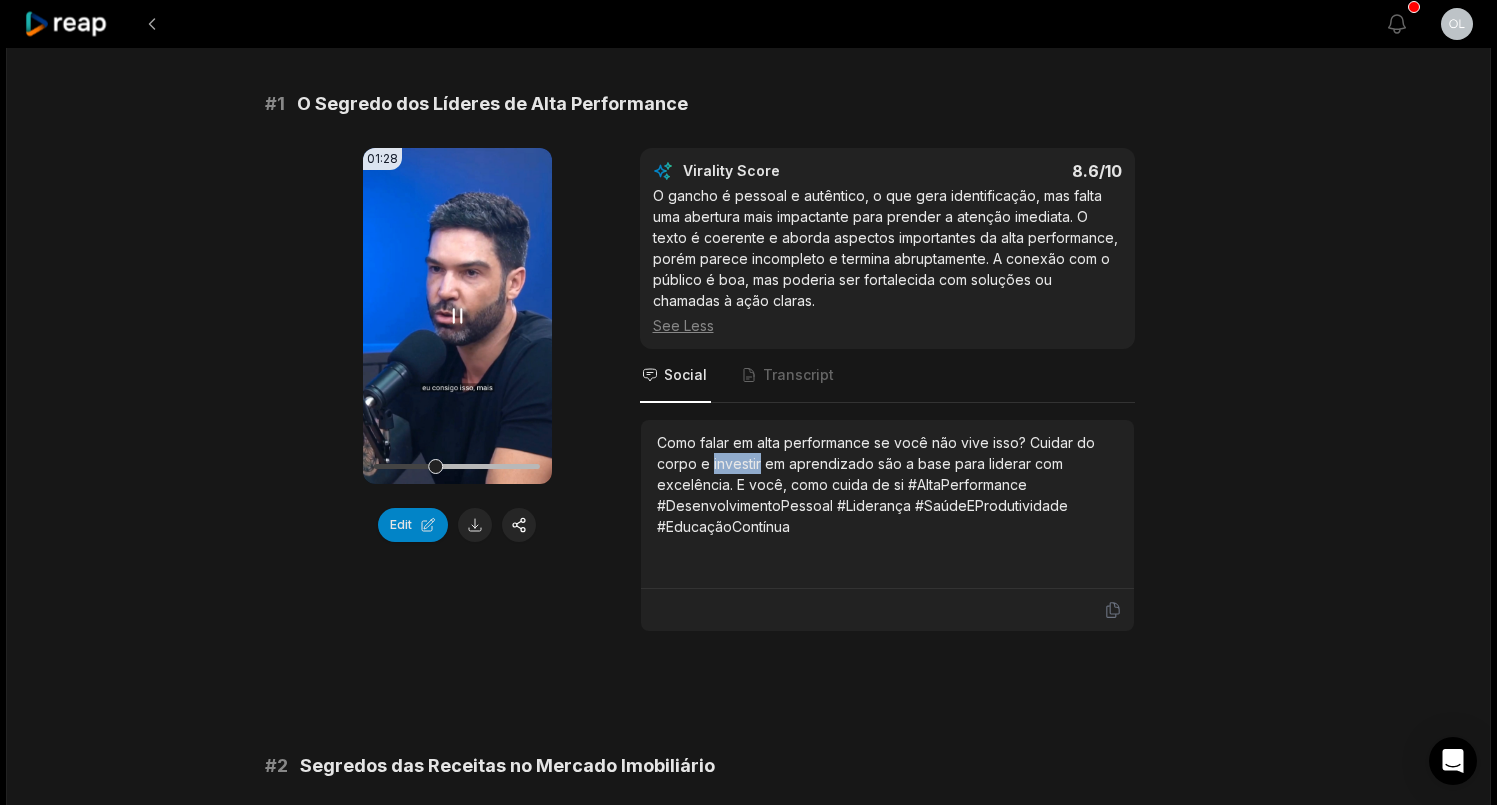 click at bounding box center [457, 466] 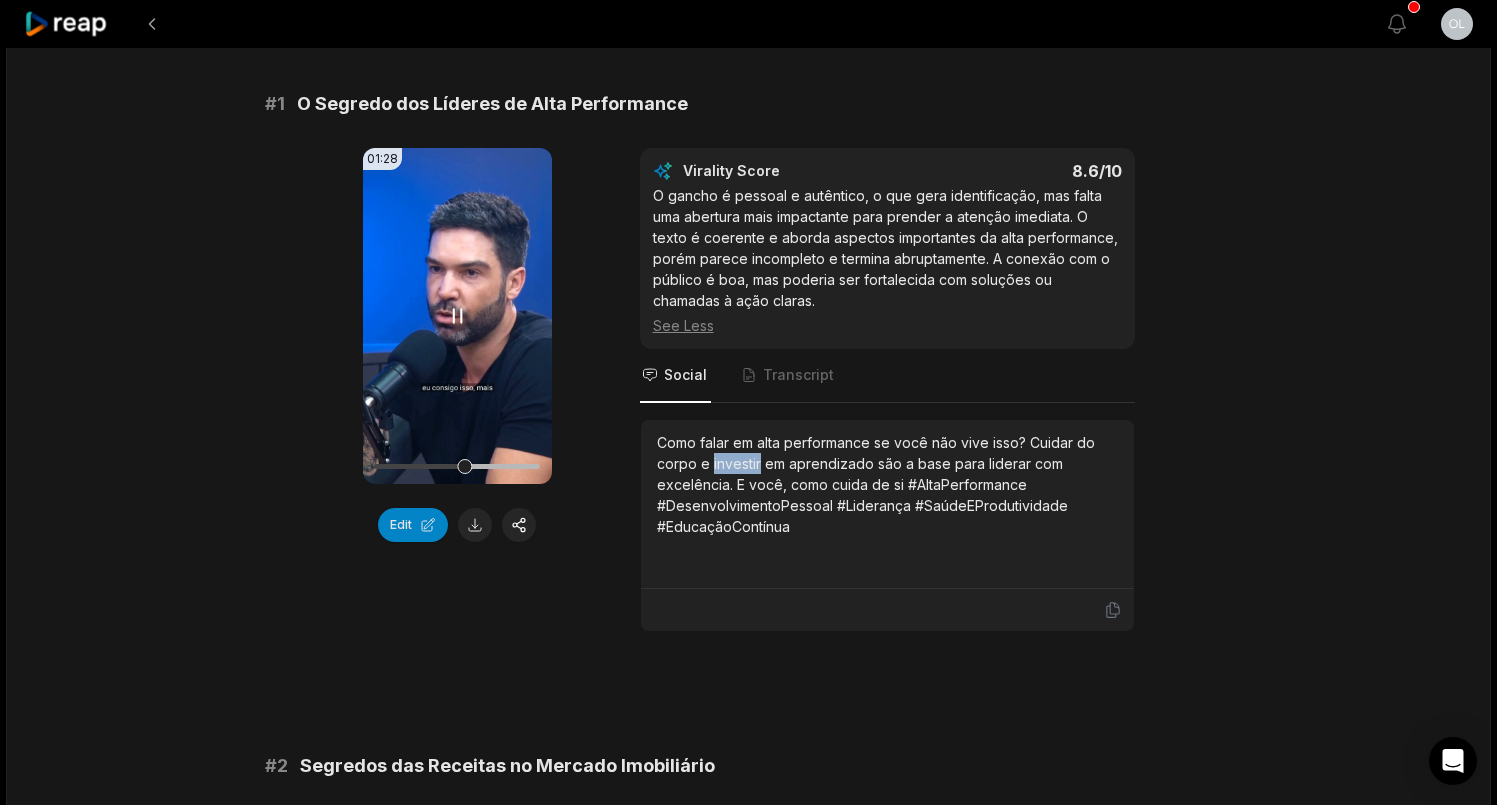 click at bounding box center [457, 466] 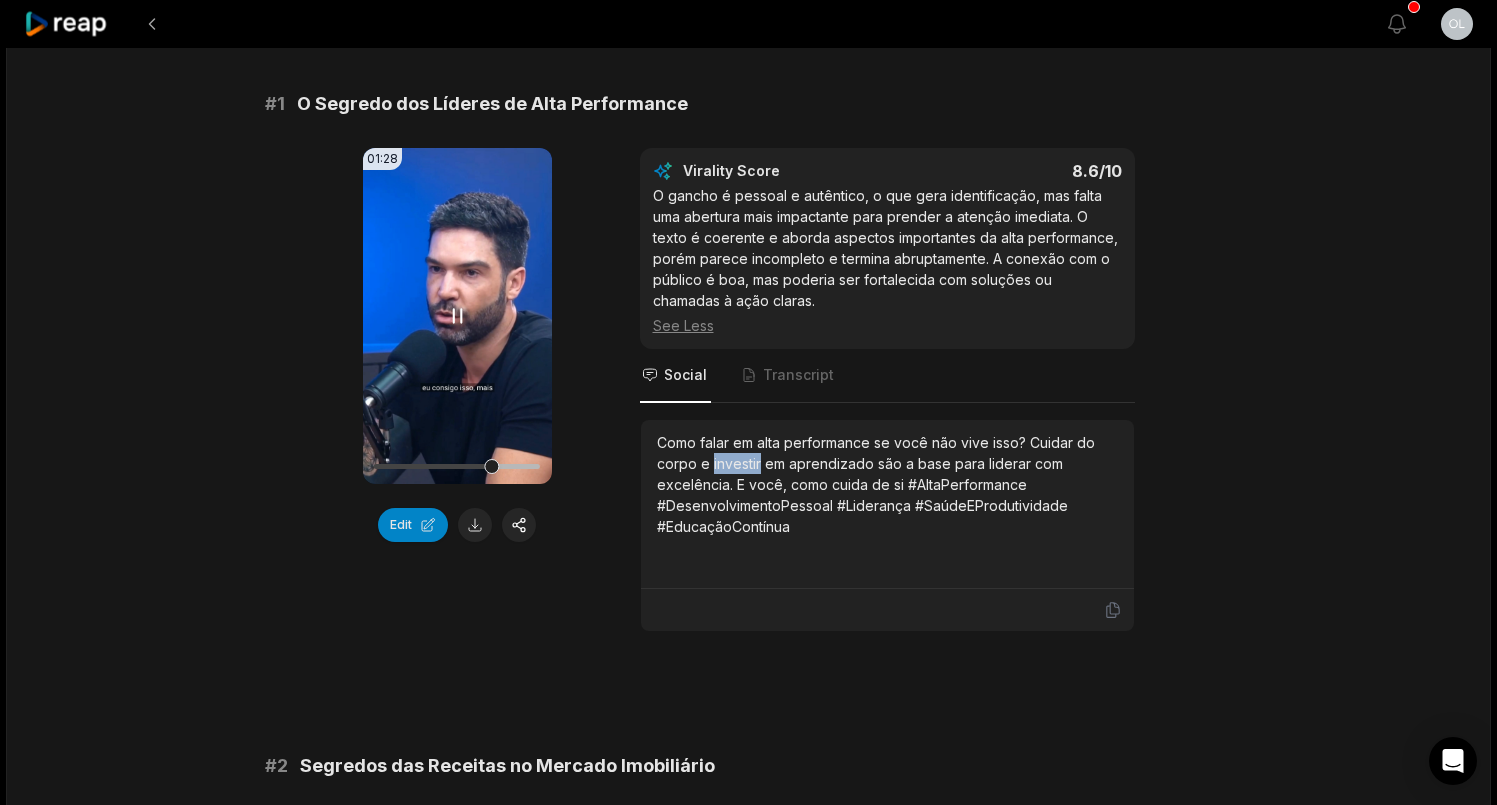 click at bounding box center [457, 466] 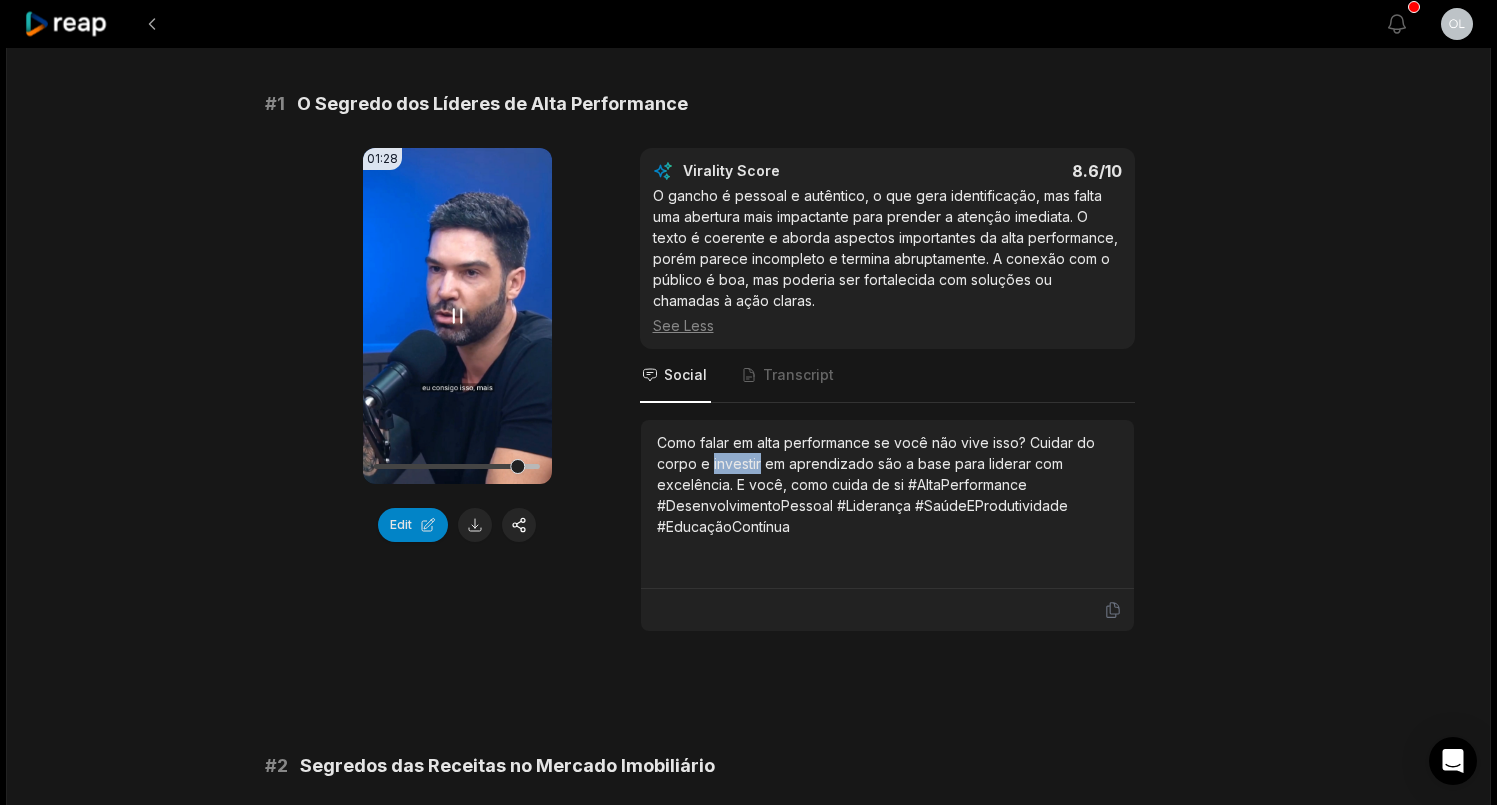 click 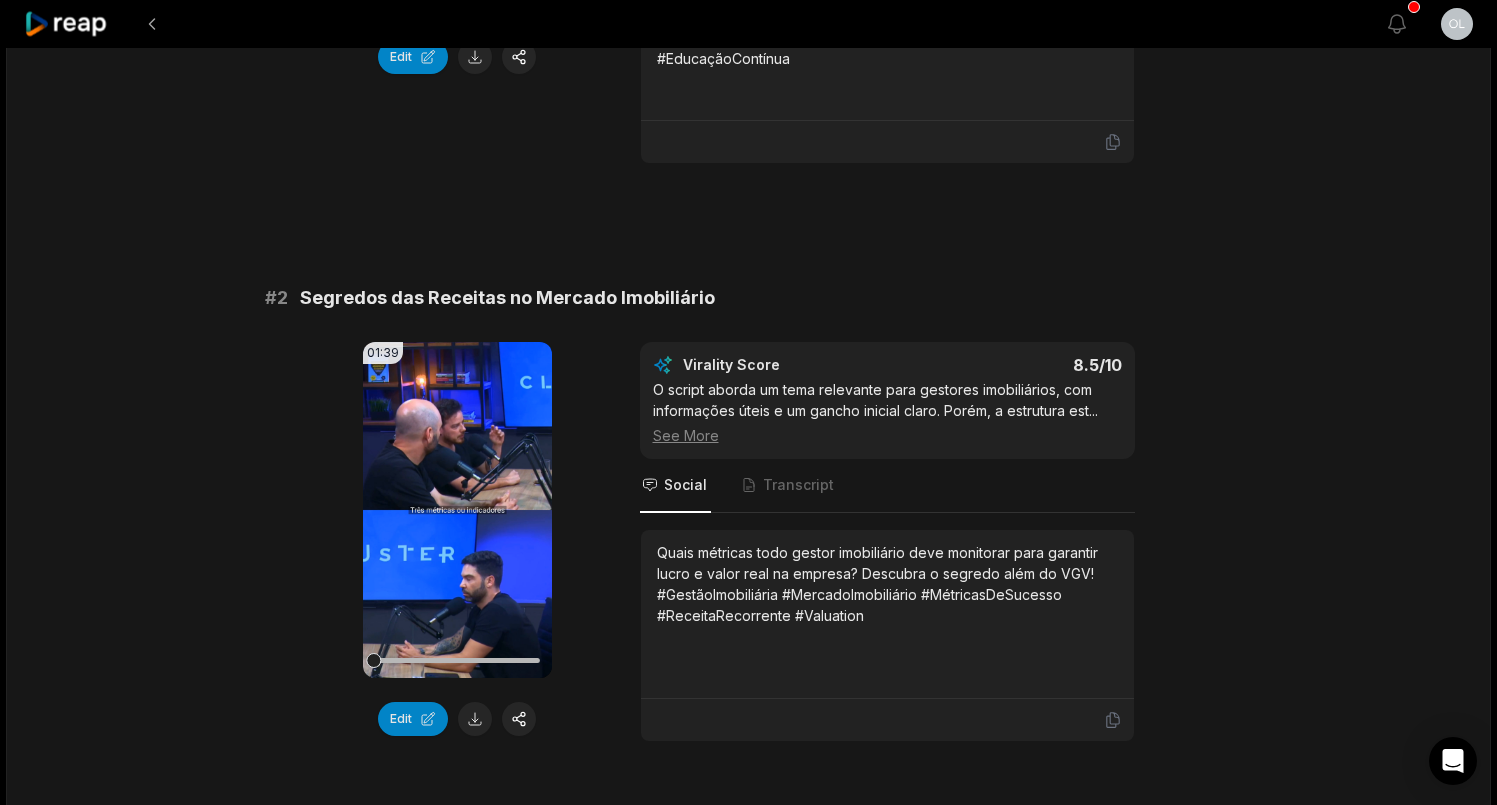 scroll, scrollTop: 658, scrollLeft: 0, axis: vertical 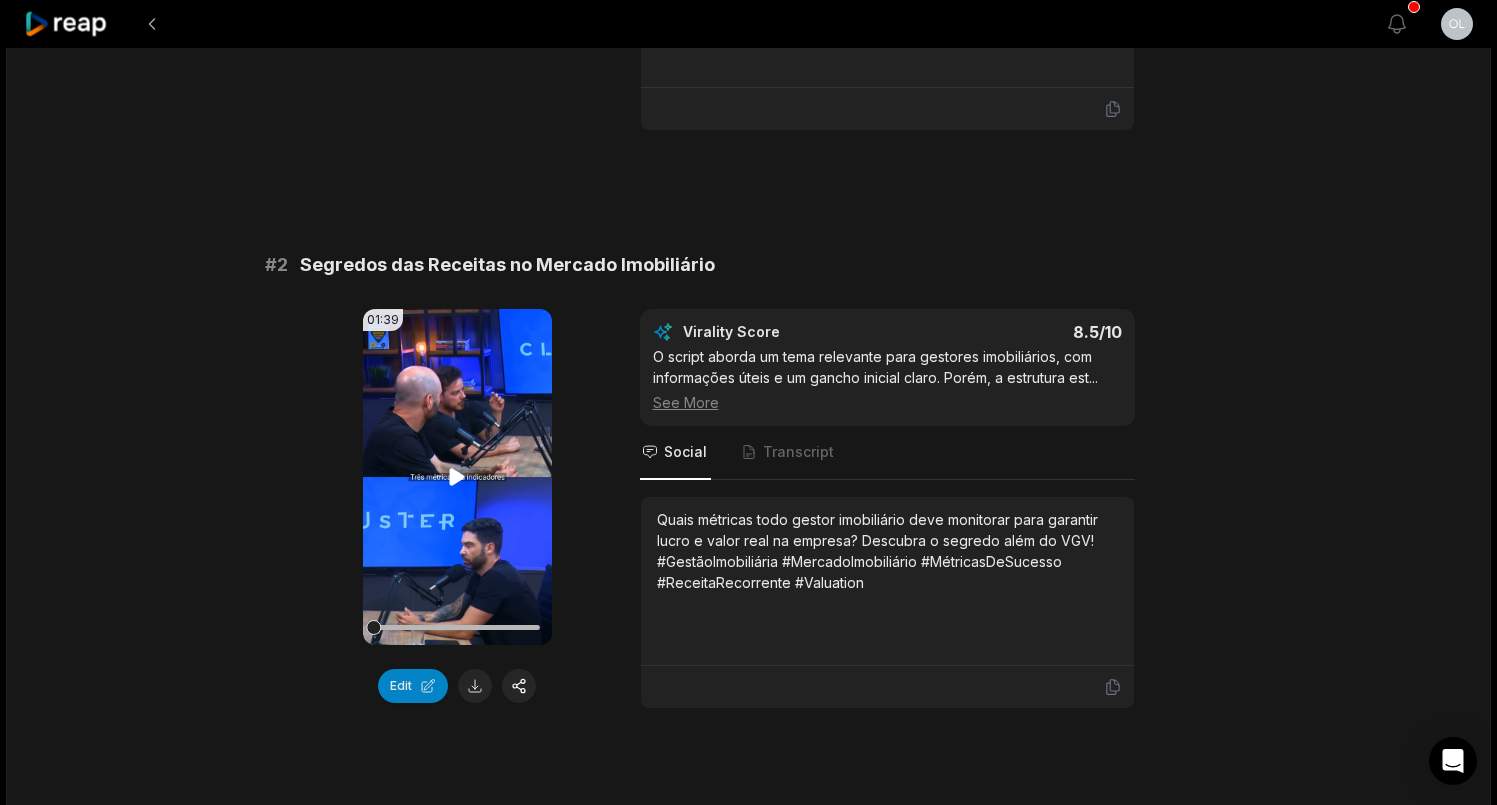 click 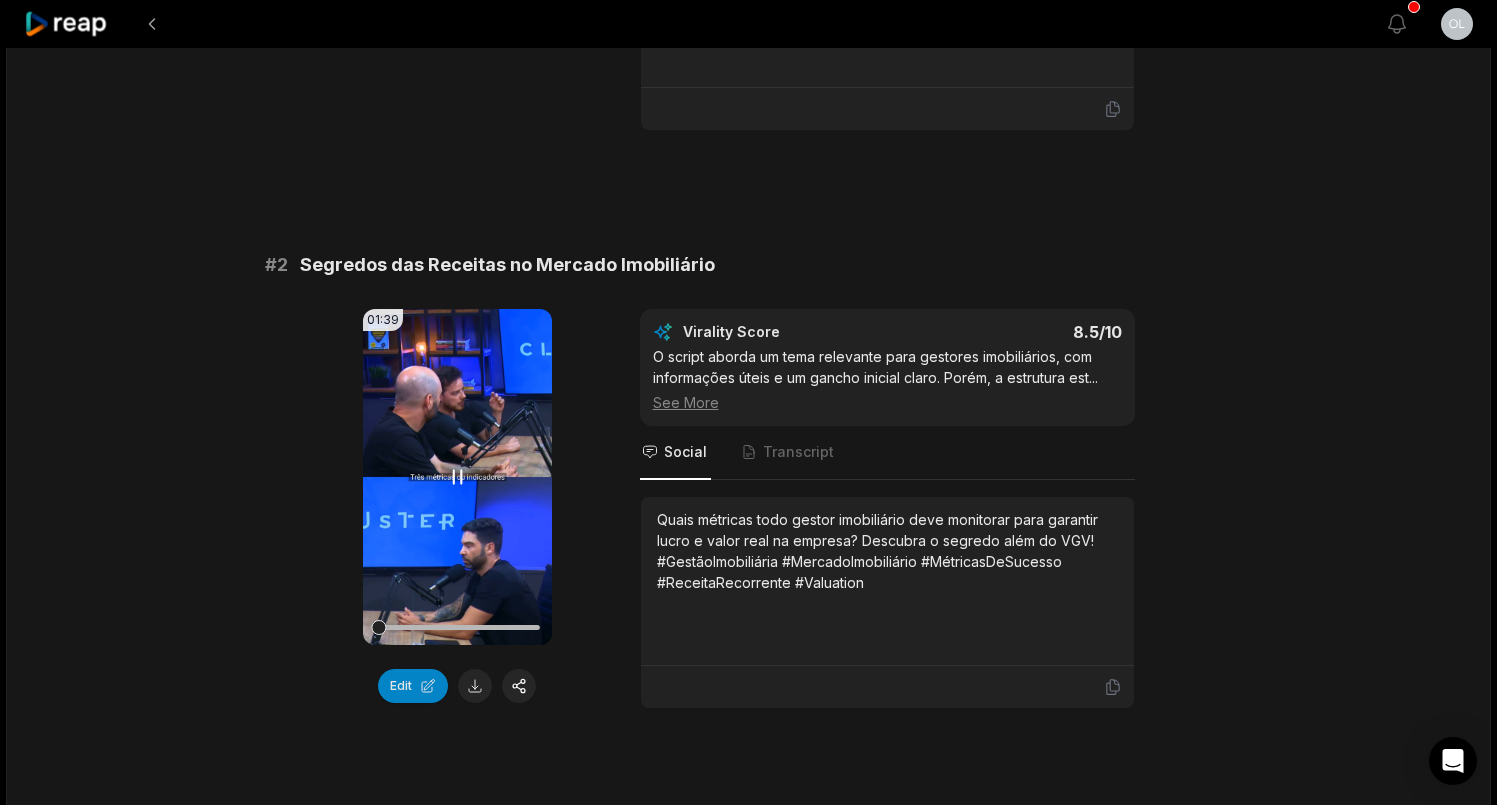 click 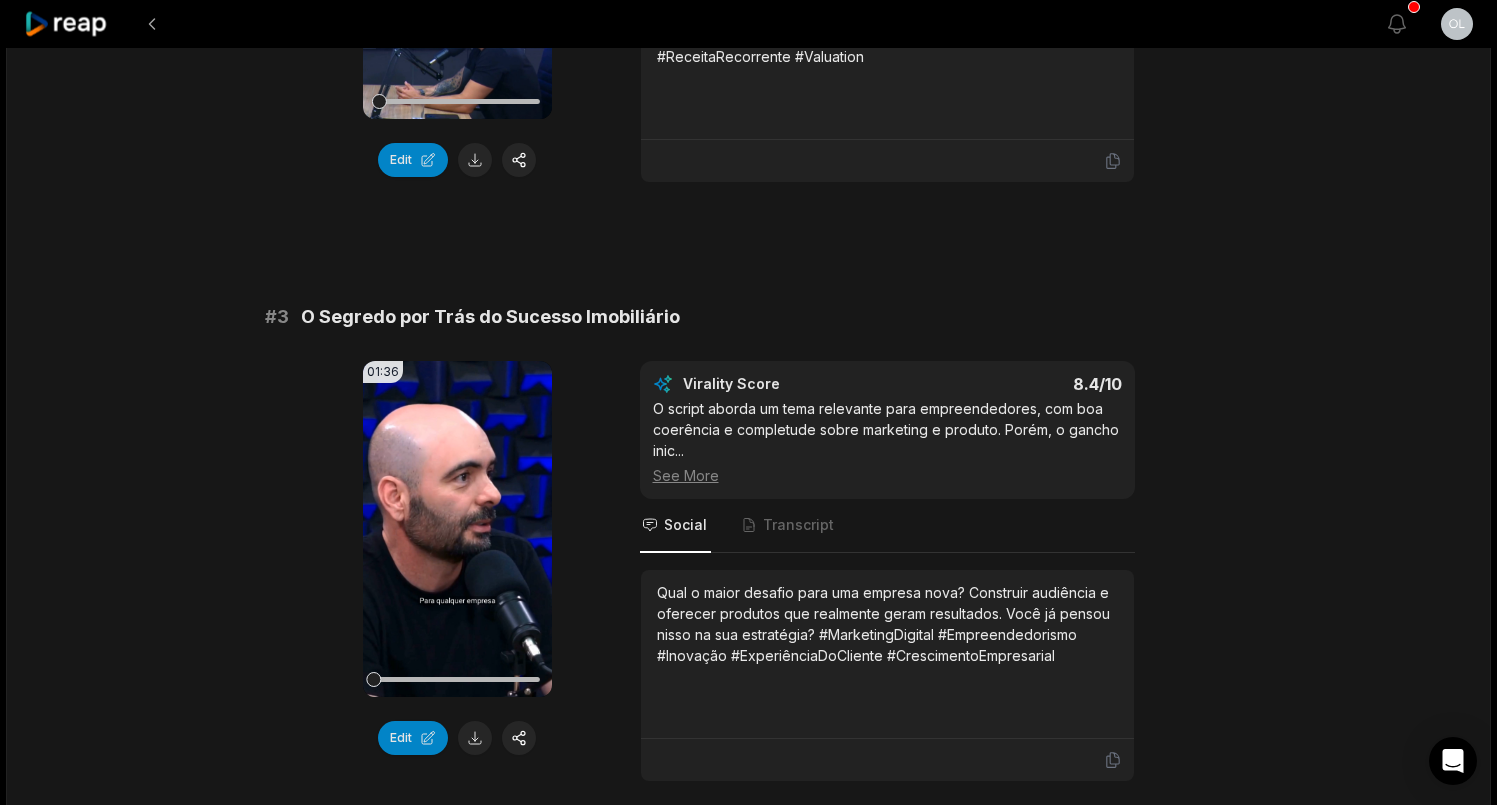 scroll, scrollTop: 1197, scrollLeft: 0, axis: vertical 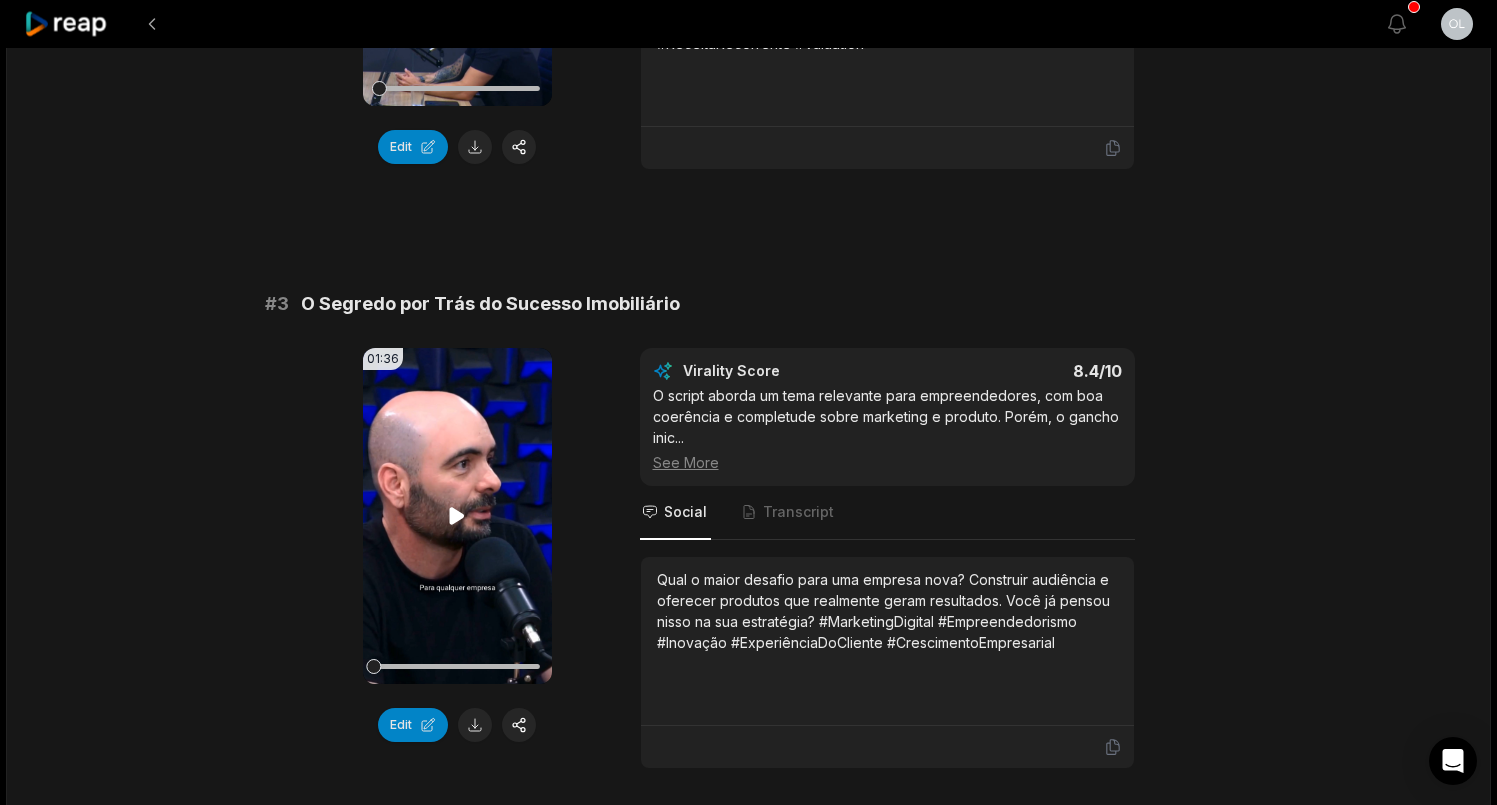 click 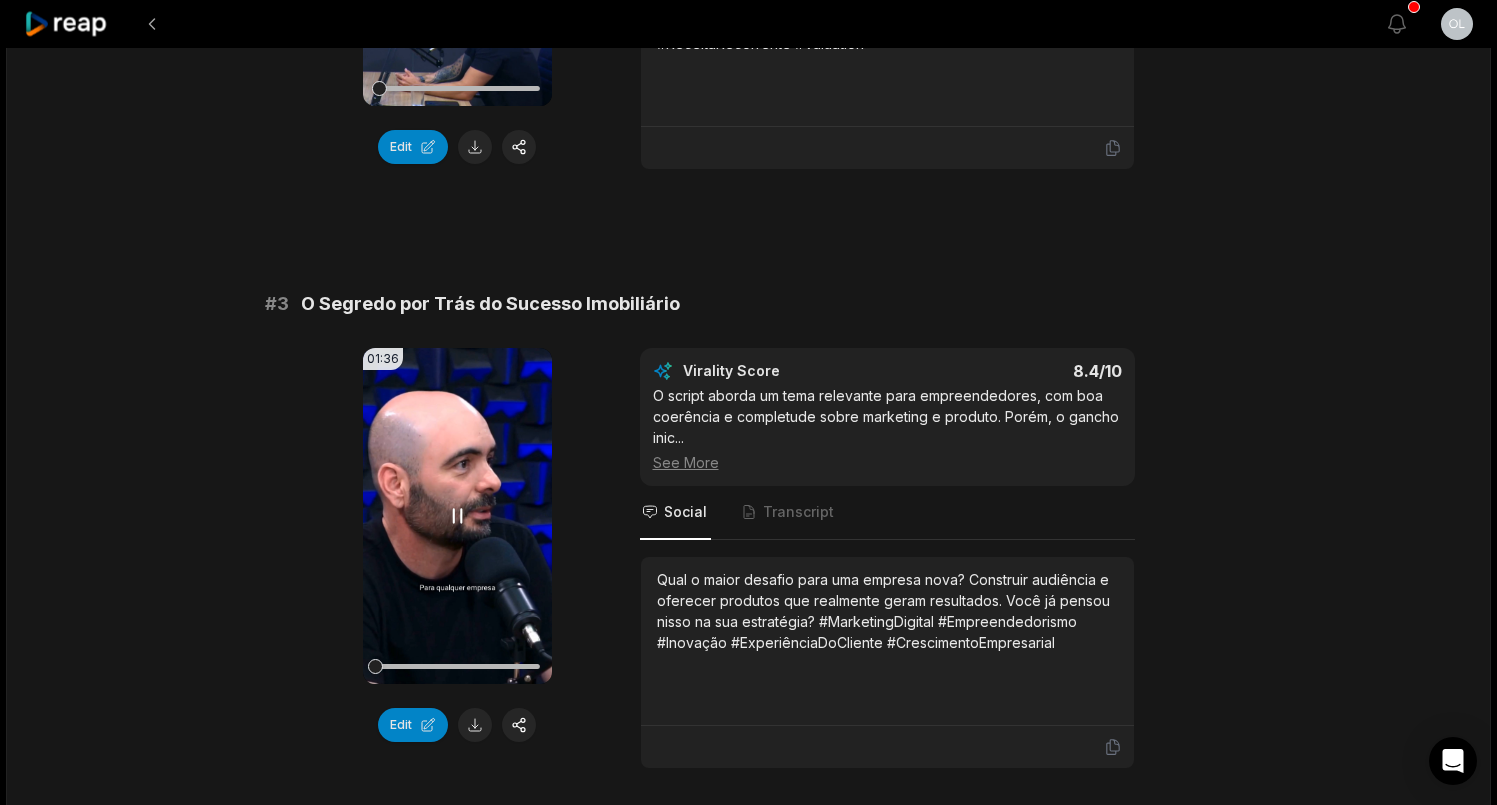 click 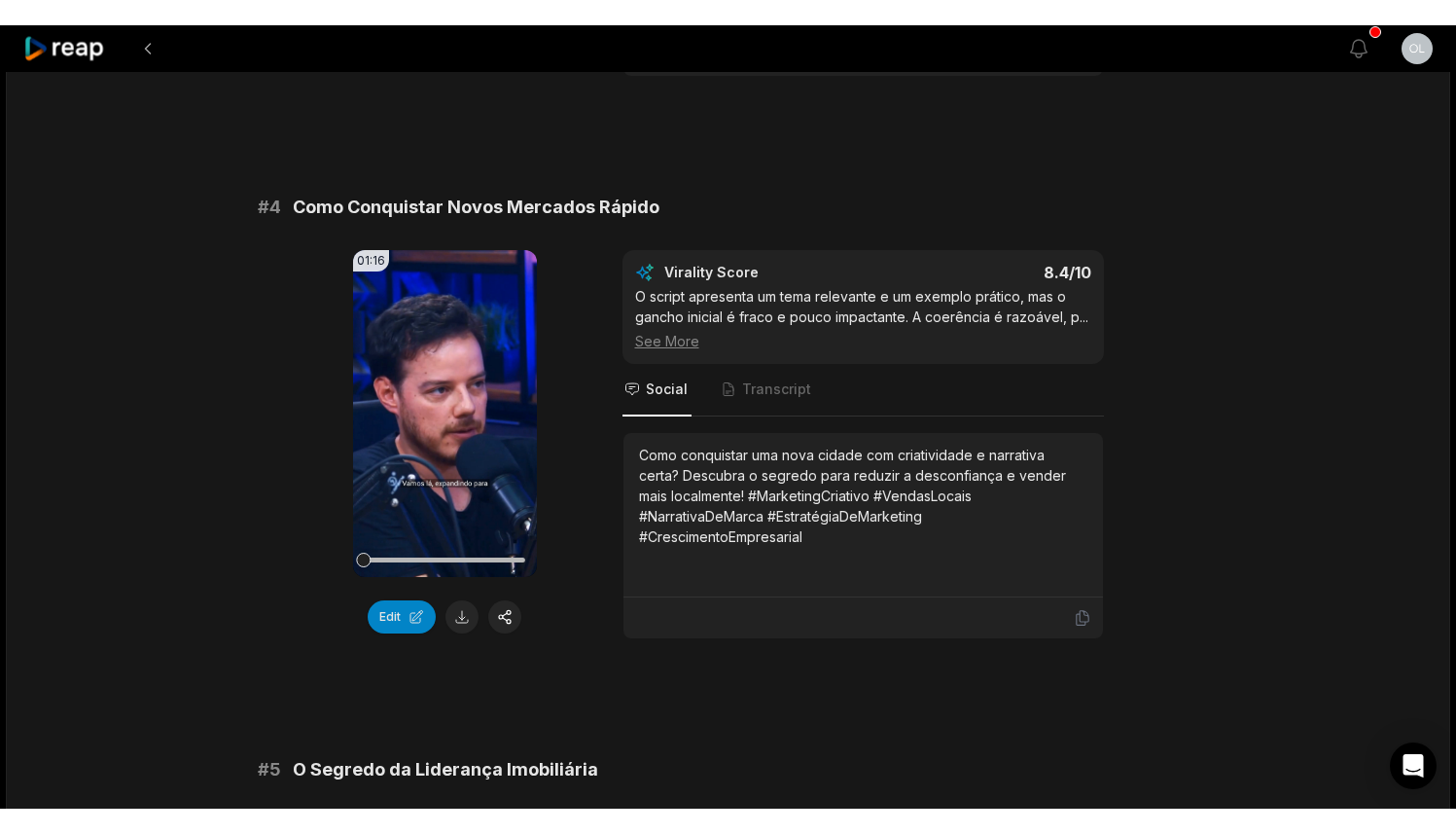 scroll, scrollTop: 1849, scrollLeft: 0, axis: vertical 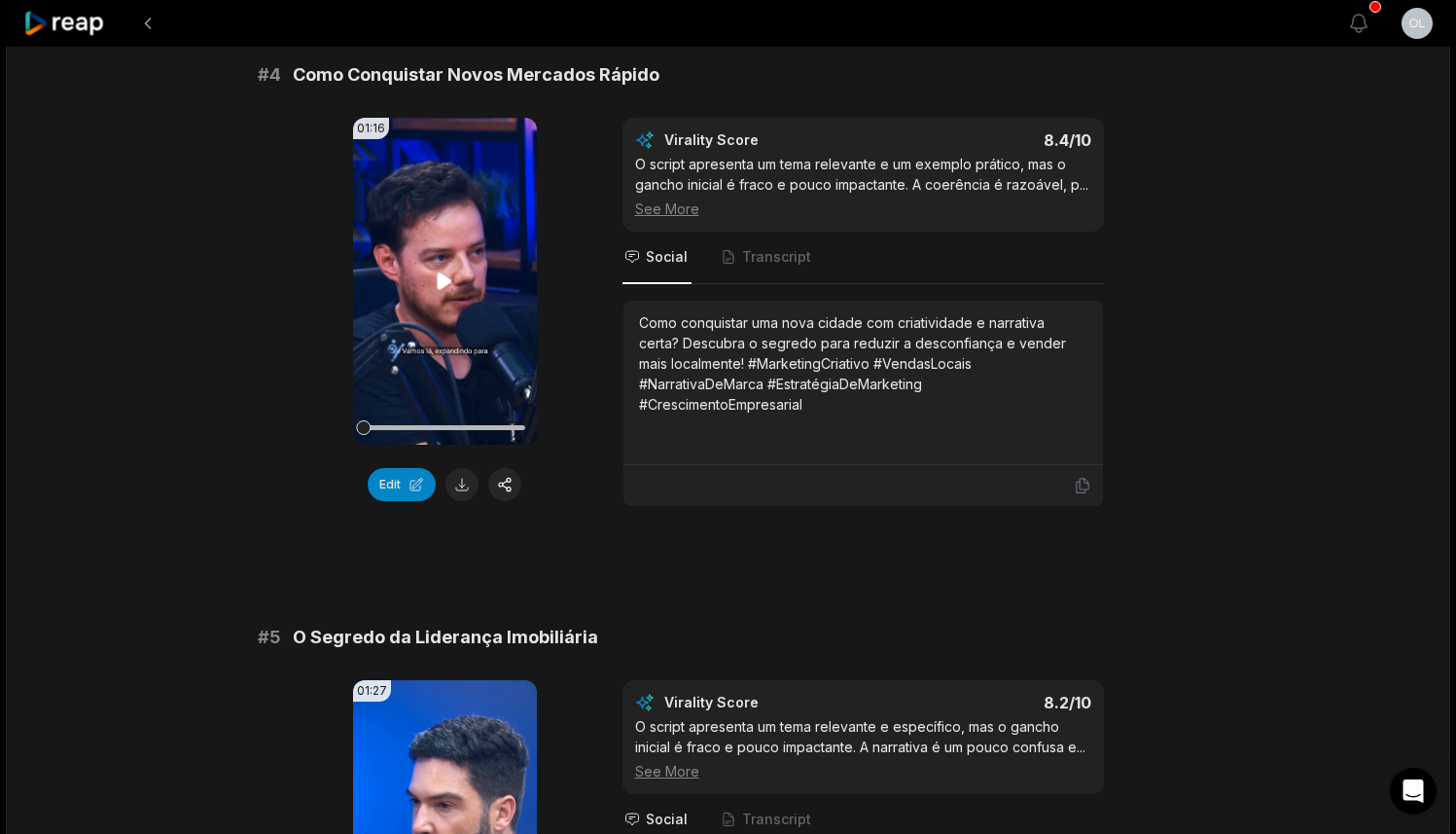 click on "Your browser does not support mp4 format." at bounding box center (444, 281) 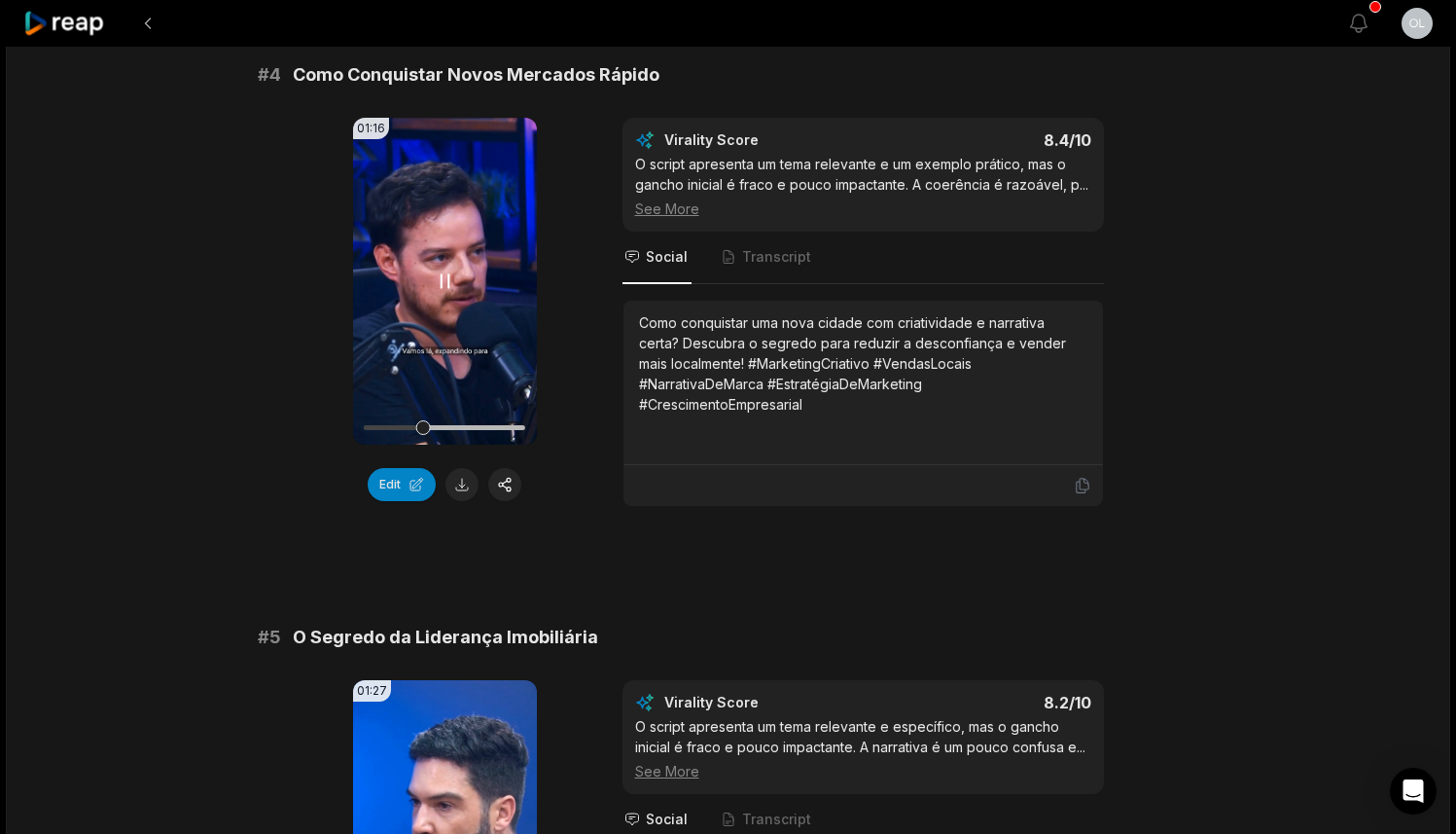 click on "Your browser does not support mp4 format." at bounding box center (444, 281) 